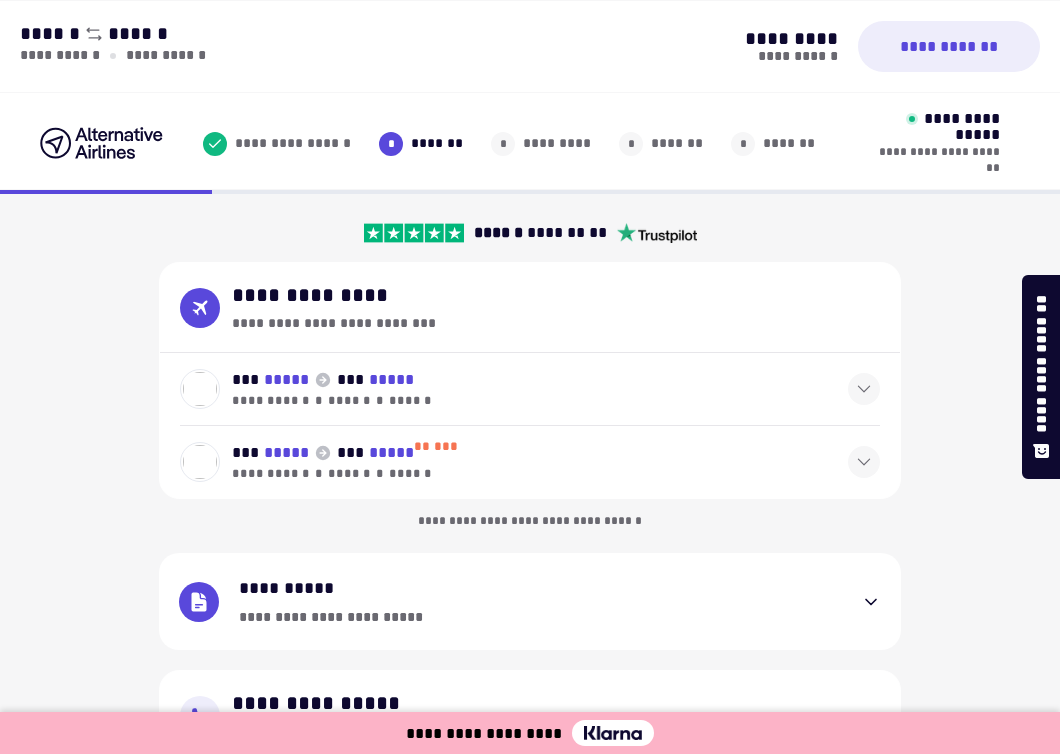 select on "**" 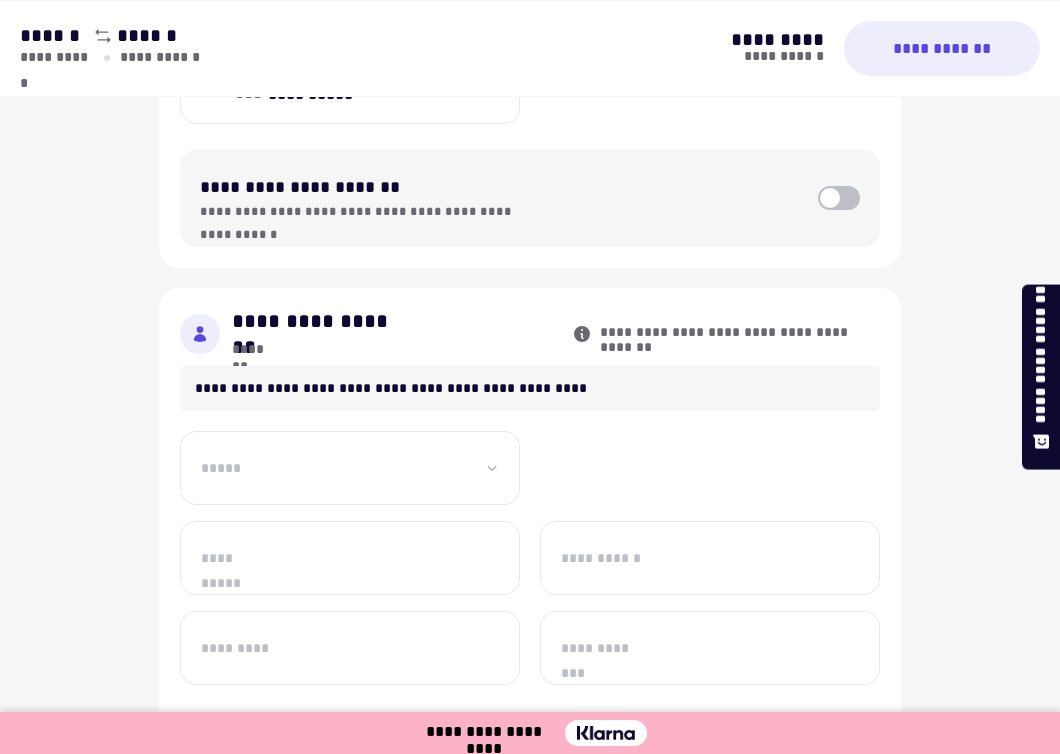 click on "**********" at bounding box center [350, 468] 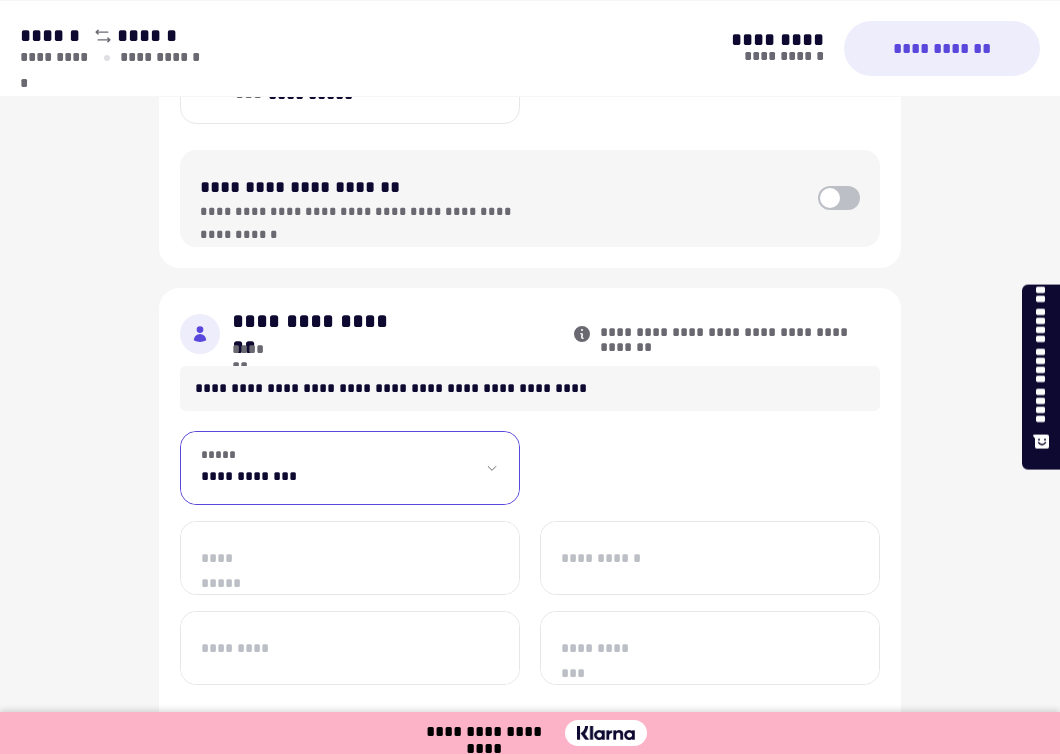 scroll, scrollTop: 792, scrollLeft: 0, axis: vertical 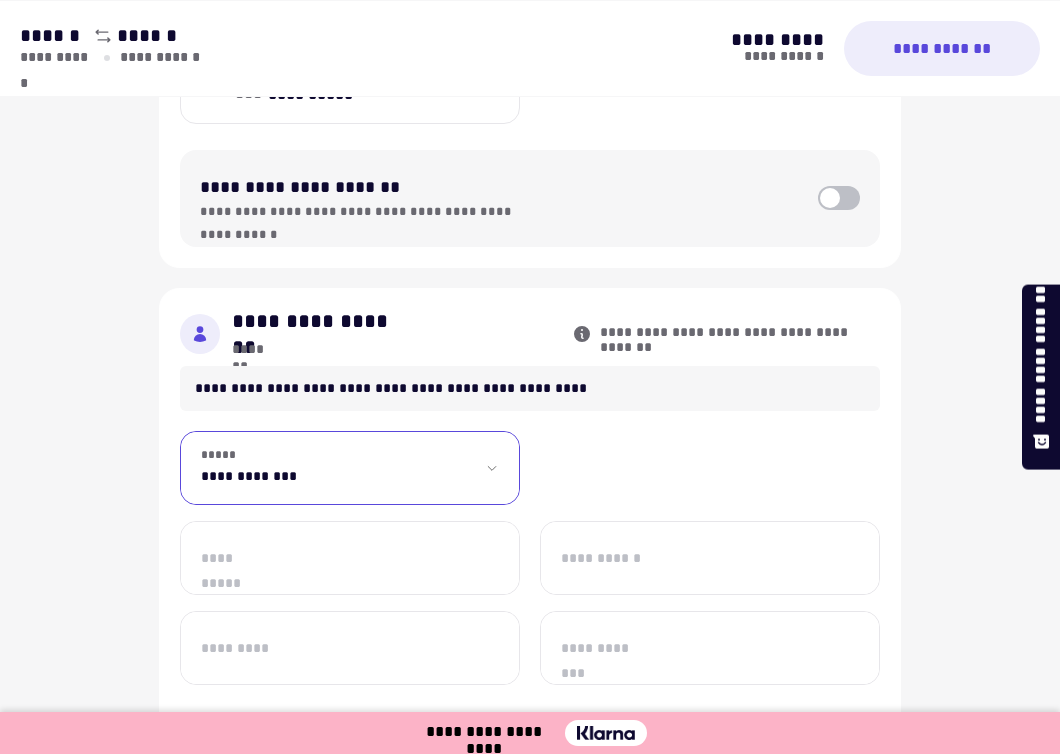 select on "**" 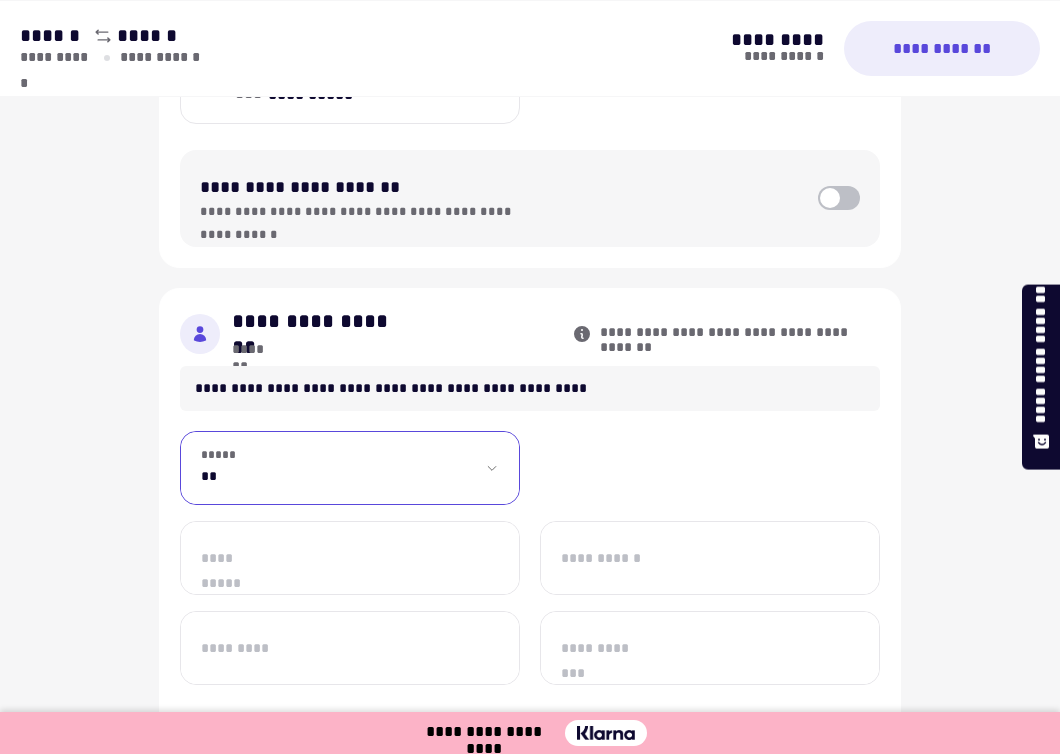 scroll, scrollTop: 877, scrollLeft: 0, axis: vertical 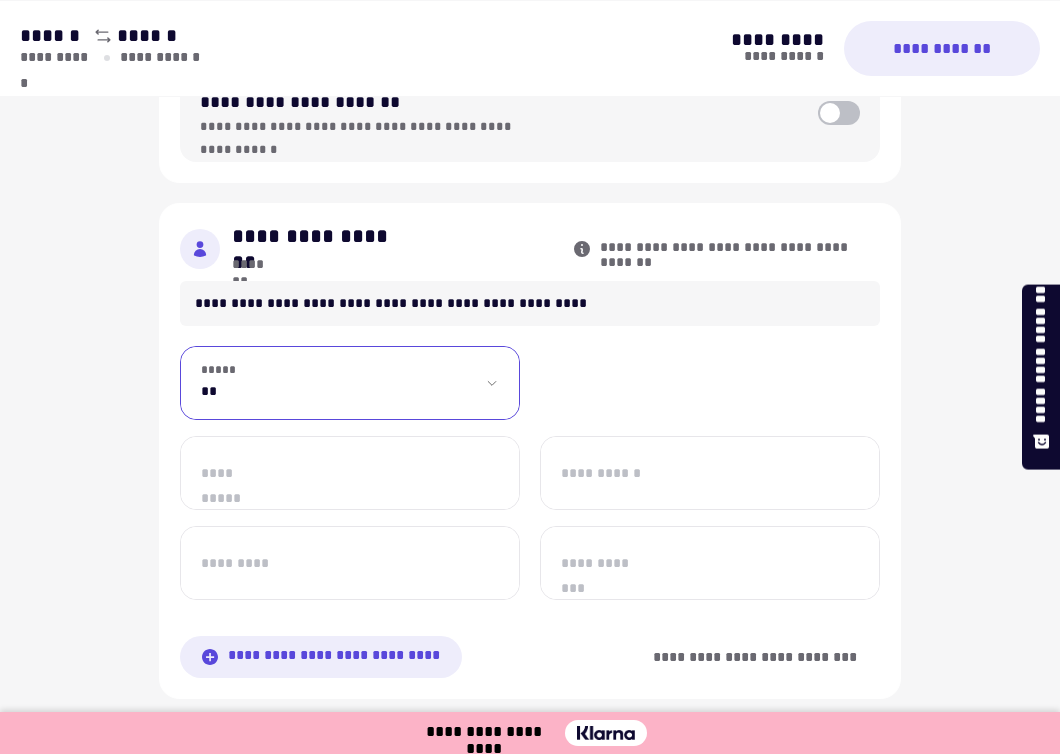 click on "**********" at bounding box center [350, 473] 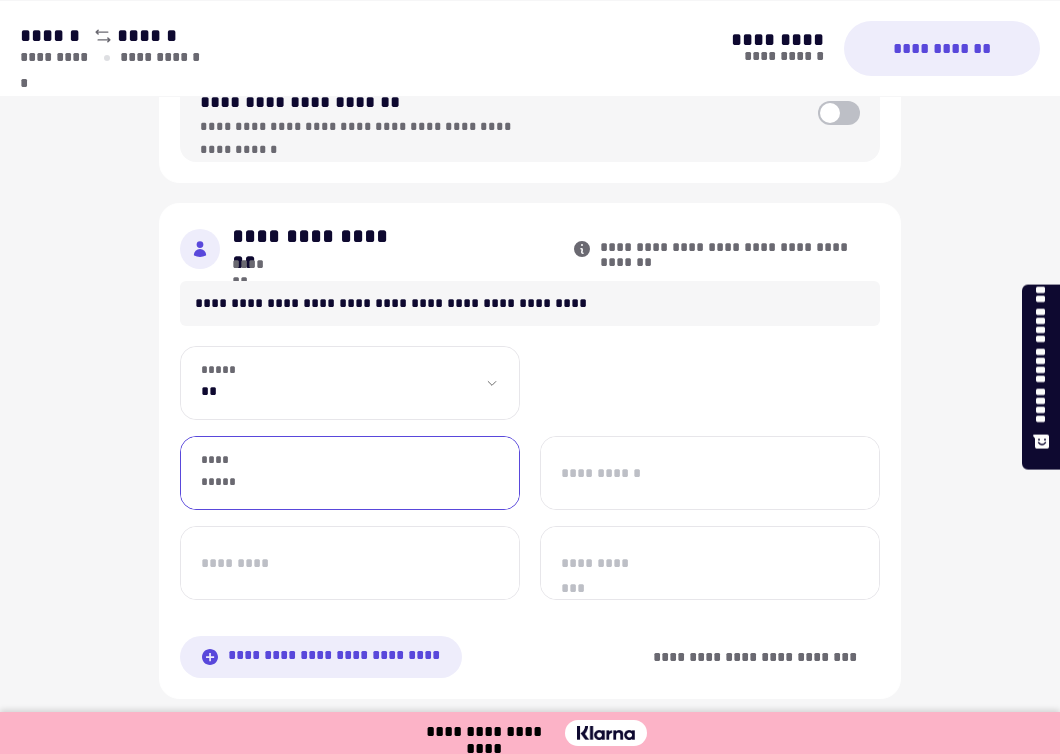 type on "****" 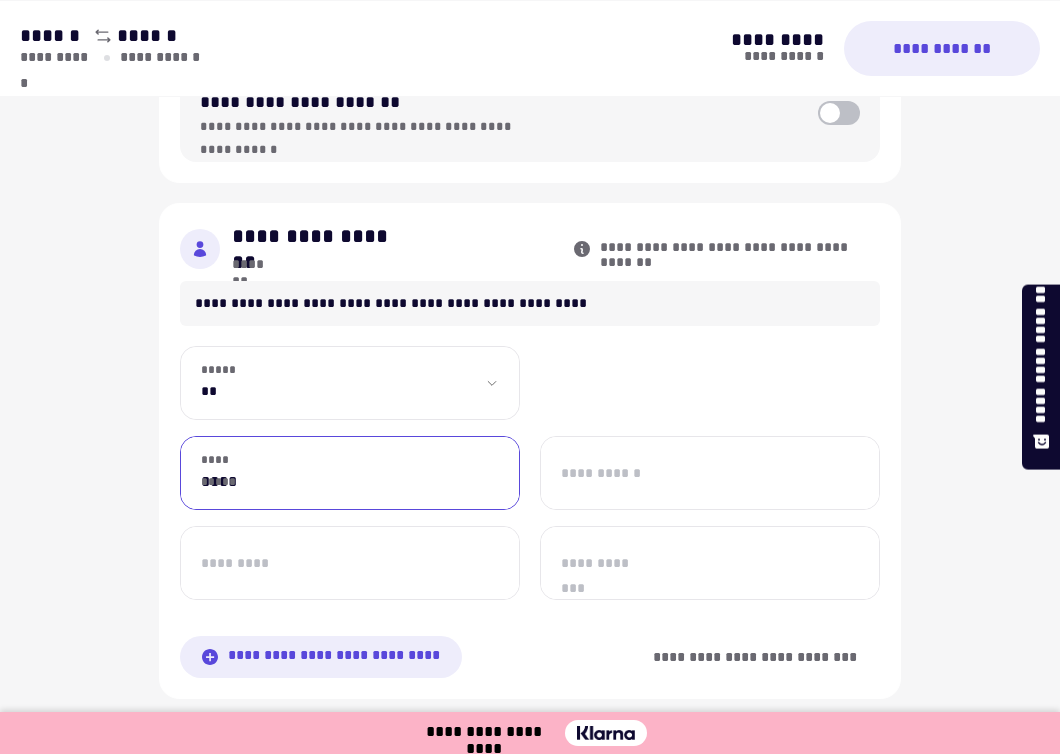 type on "******" 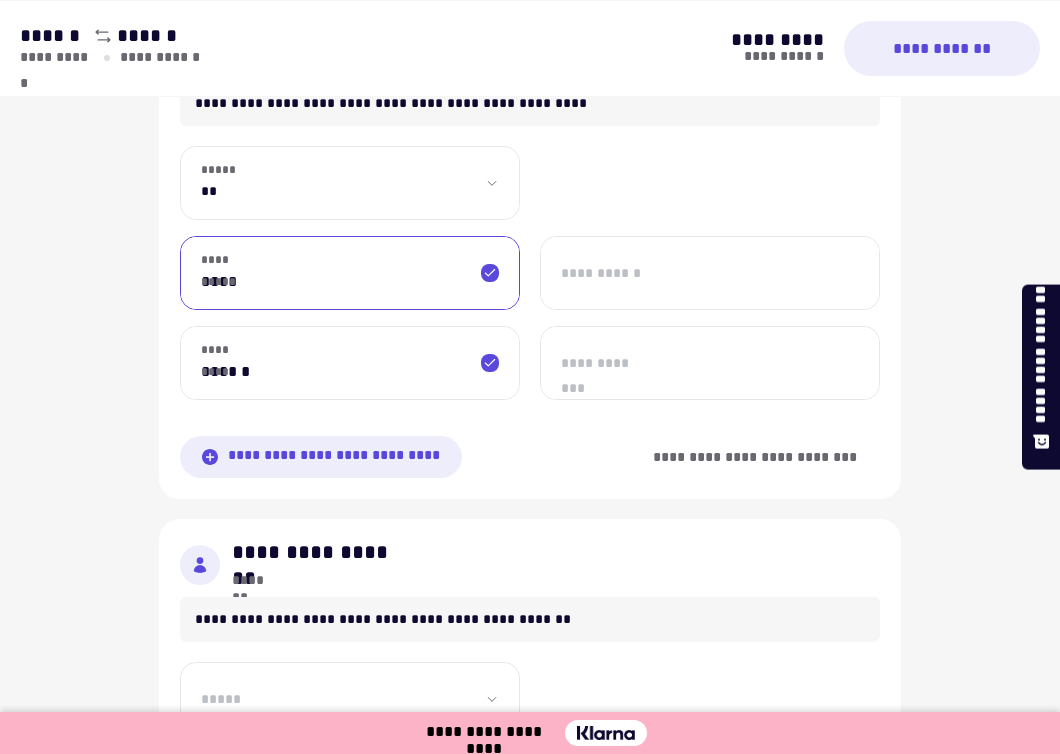 scroll, scrollTop: 1078, scrollLeft: 0, axis: vertical 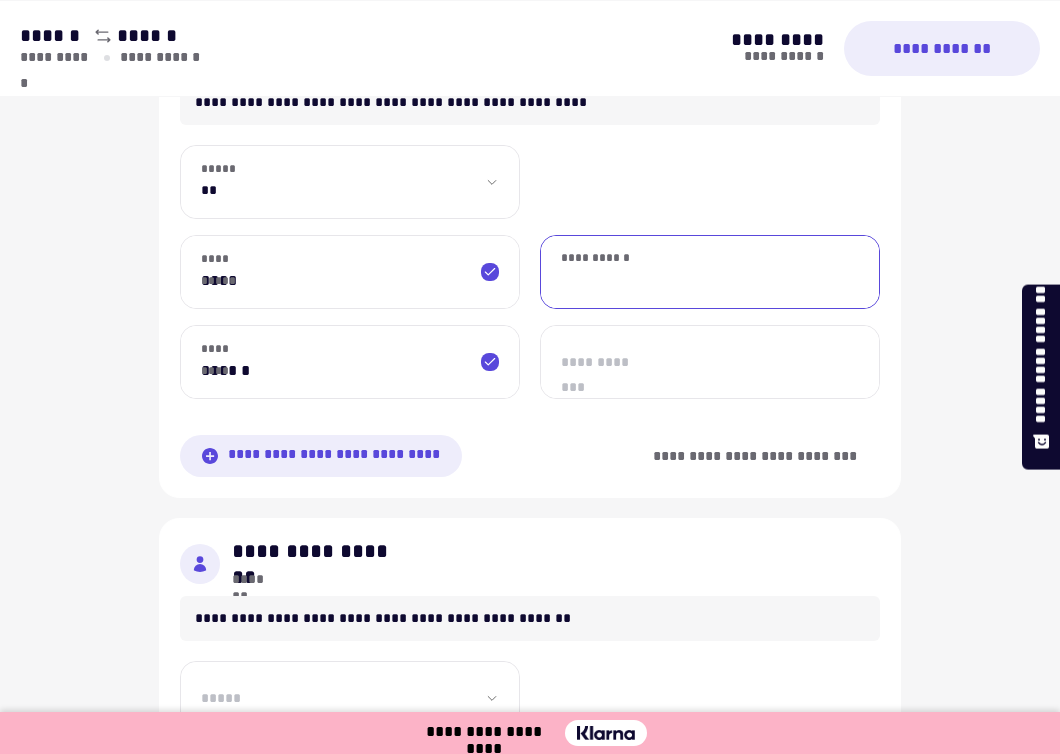 click on "**********" at bounding box center [710, 272] 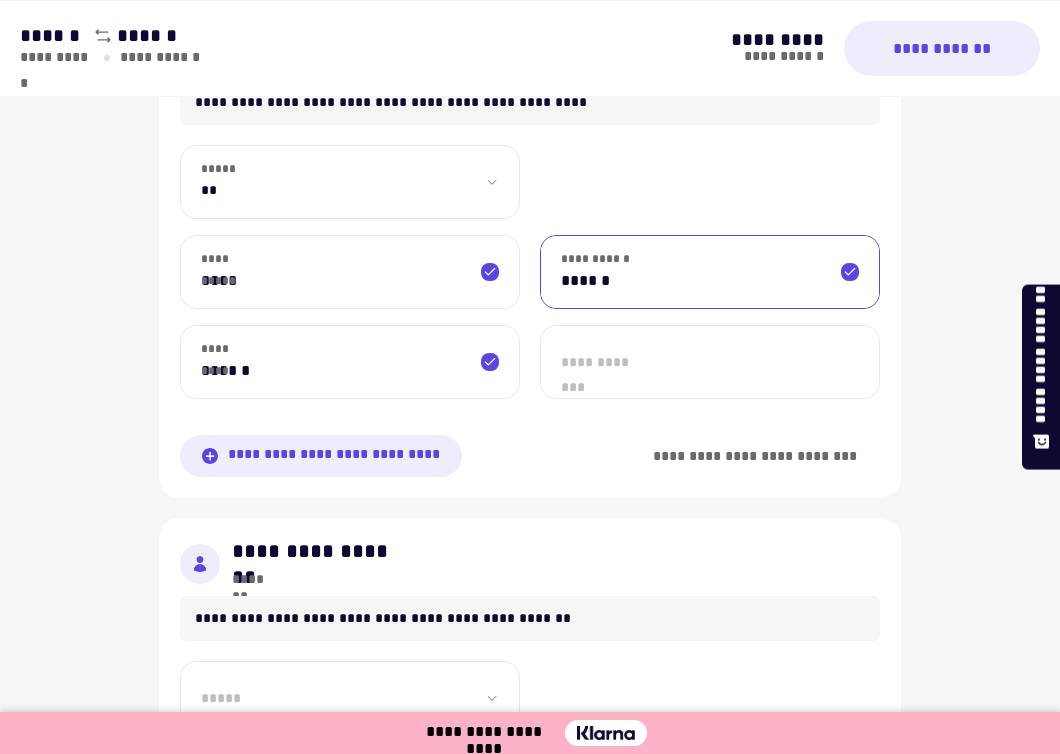 type on "******" 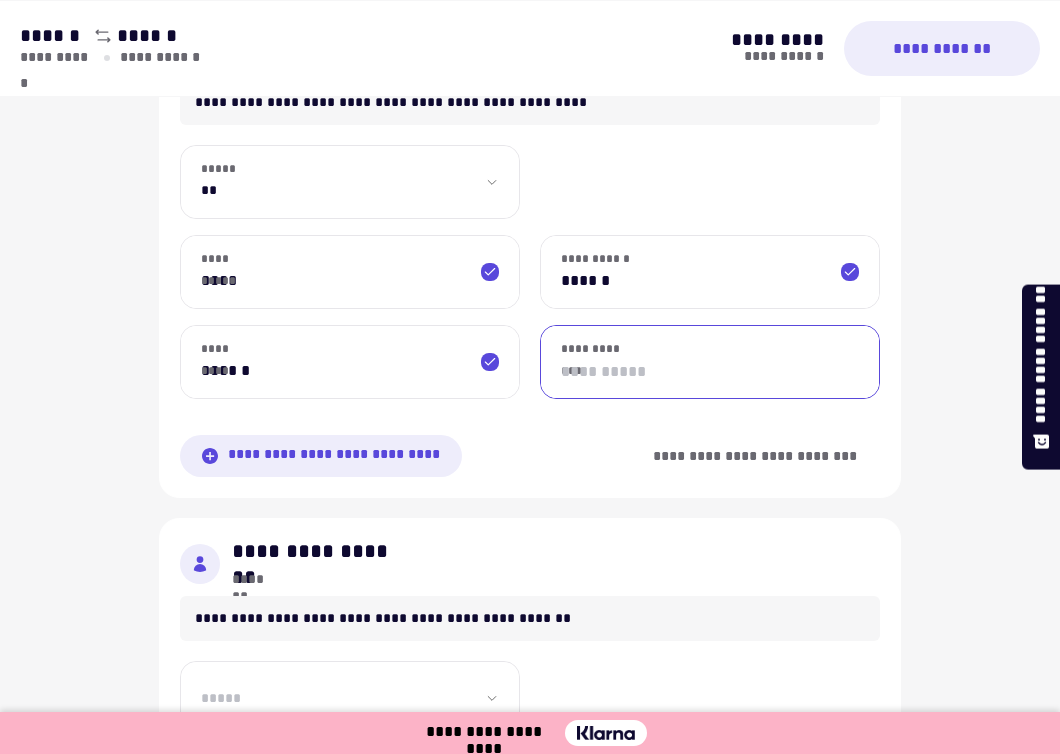 click on "**********" at bounding box center [710, 362] 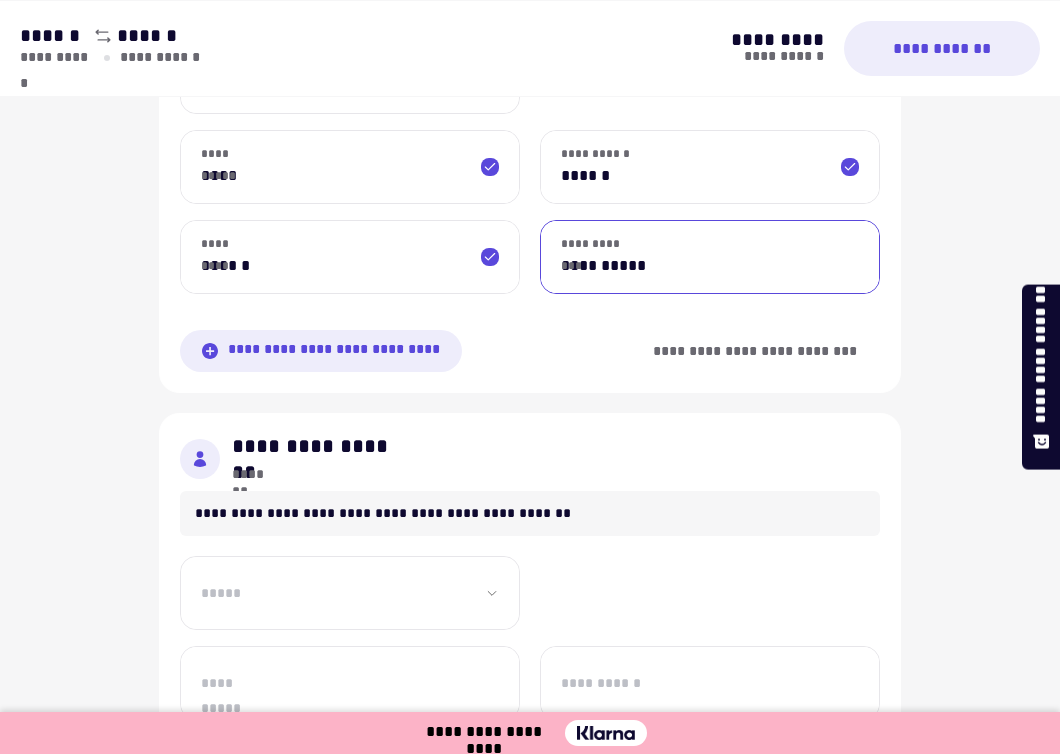scroll, scrollTop: 1201, scrollLeft: 0, axis: vertical 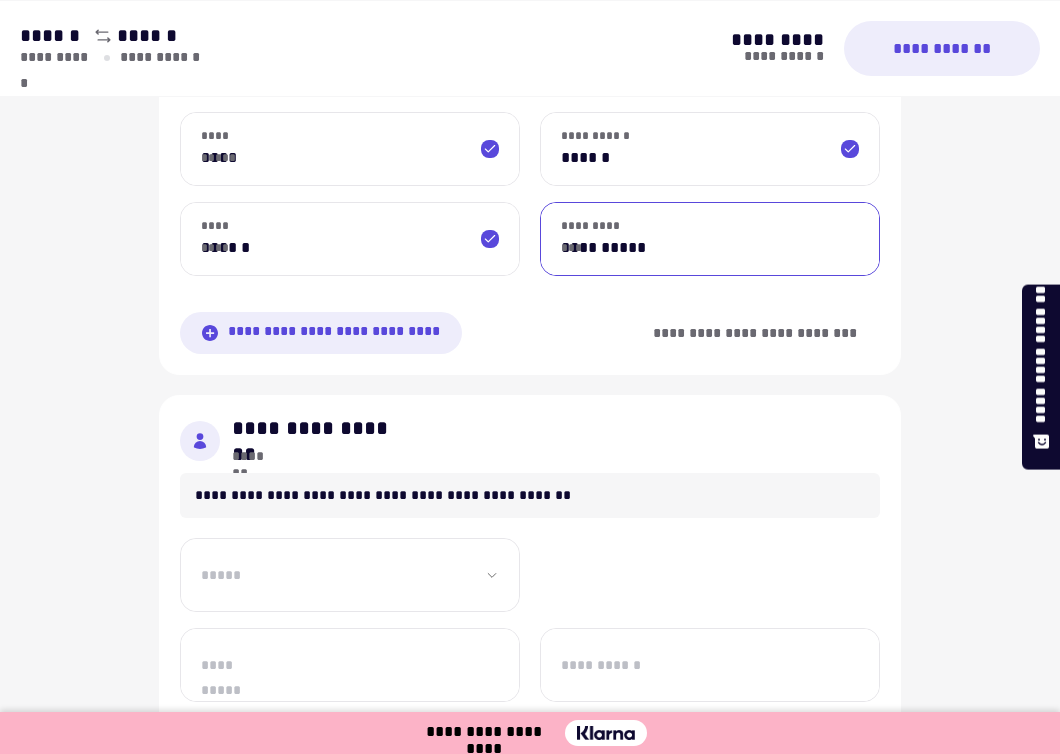 type on "**********" 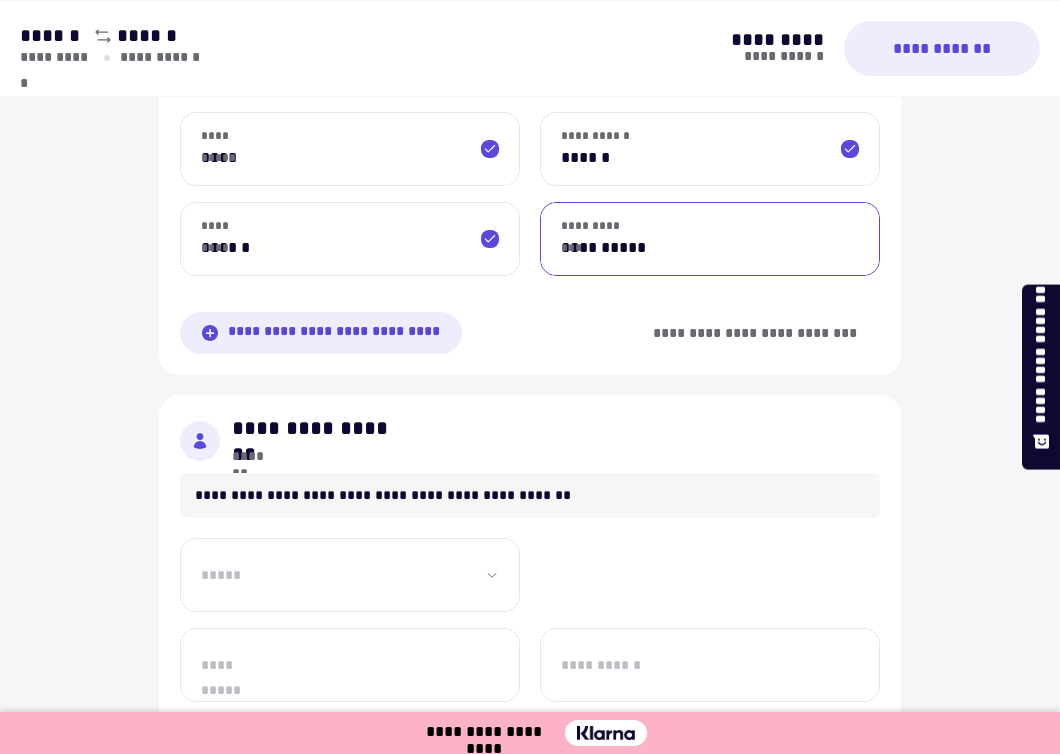 click on "**********" at bounding box center (350, 59) 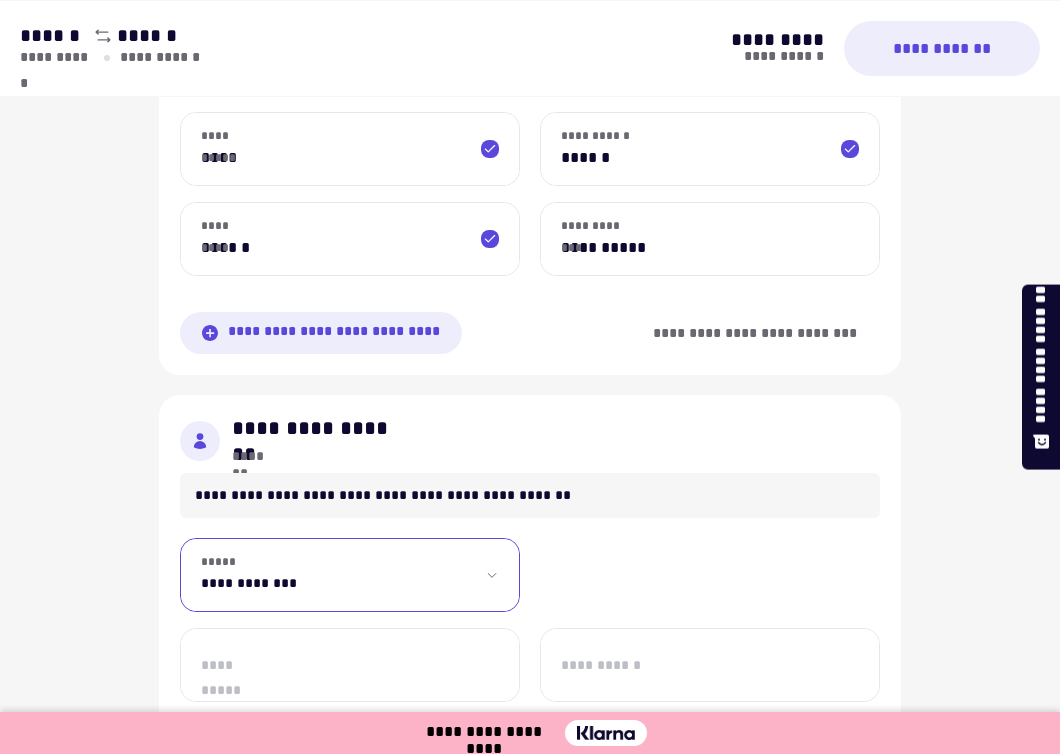 select on "***" 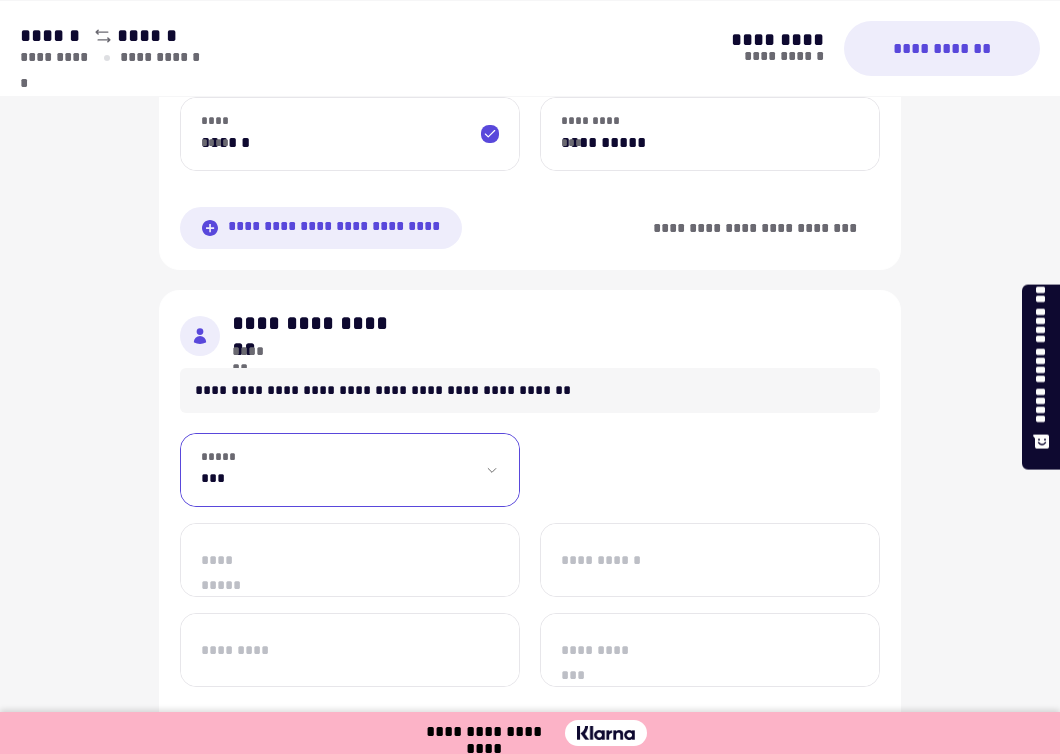 scroll, scrollTop: 1338, scrollLeft: 0, axis: vertical 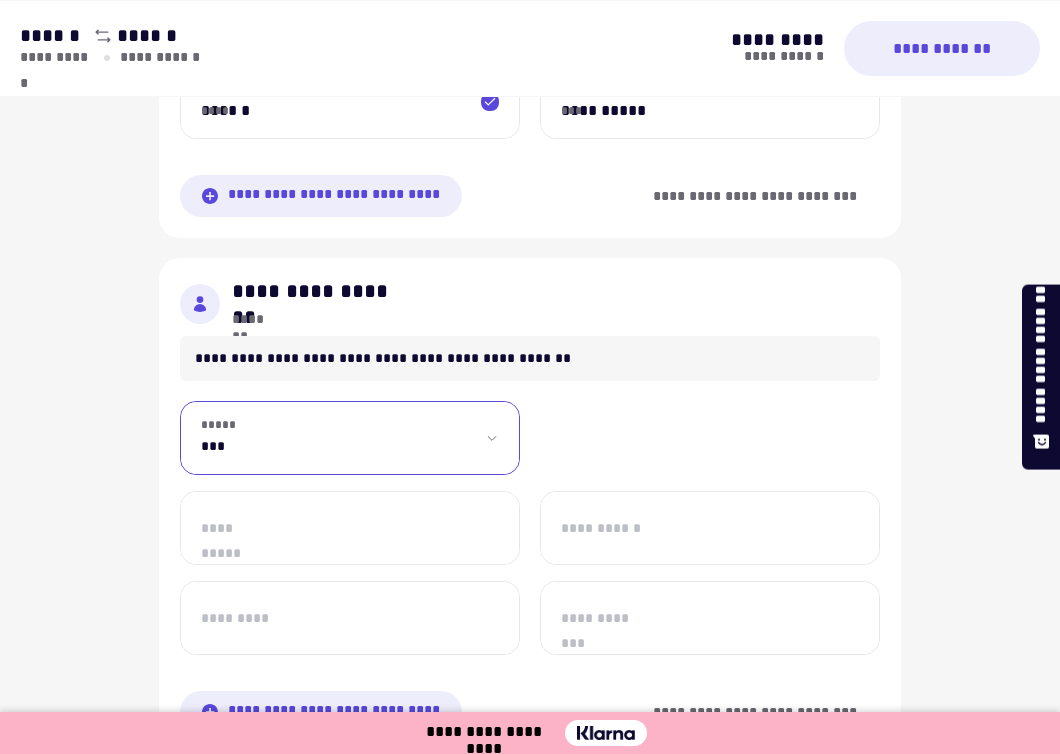 click on "**********" at bounding box center (350, 528) 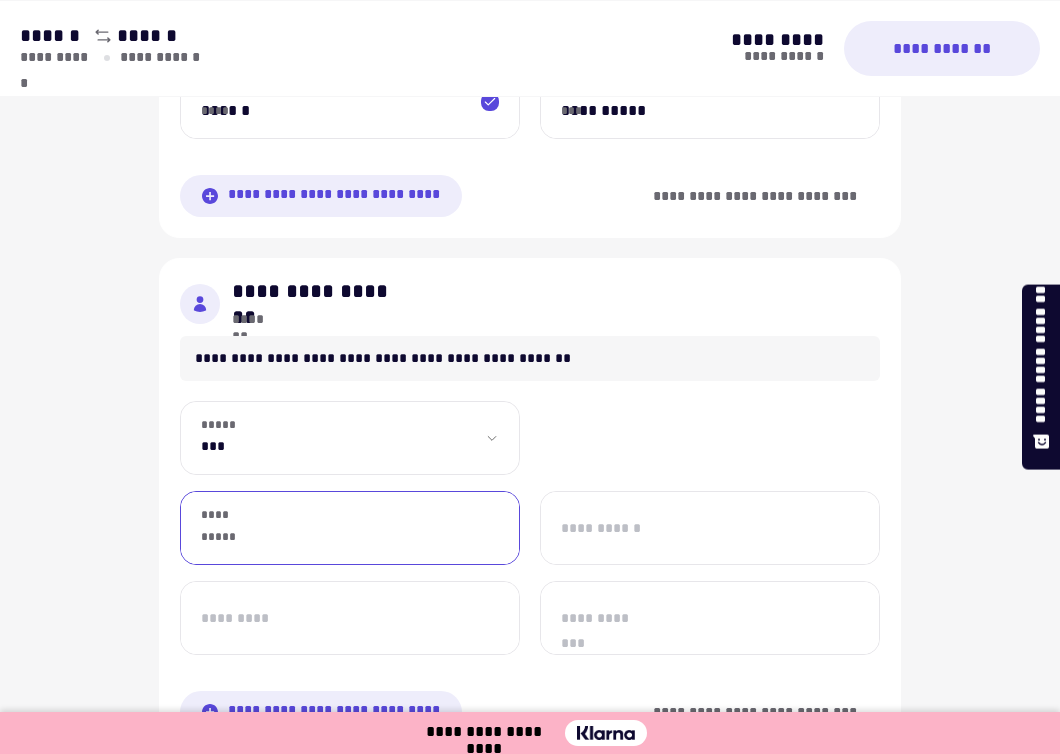 type on "*******" 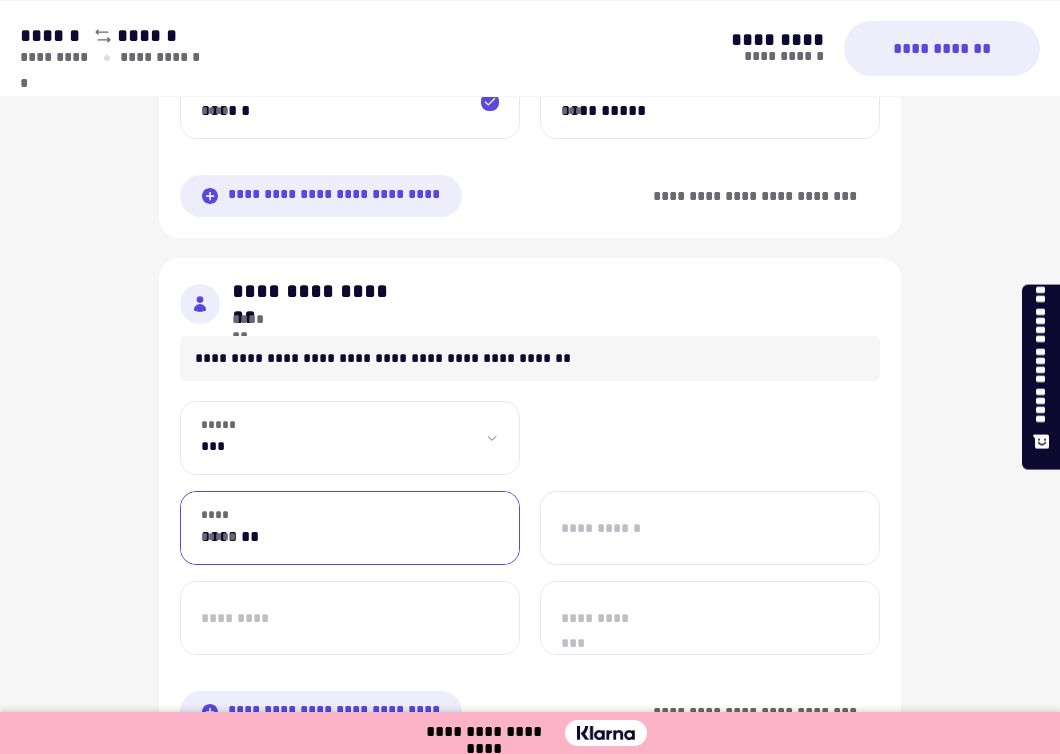 type on "******" 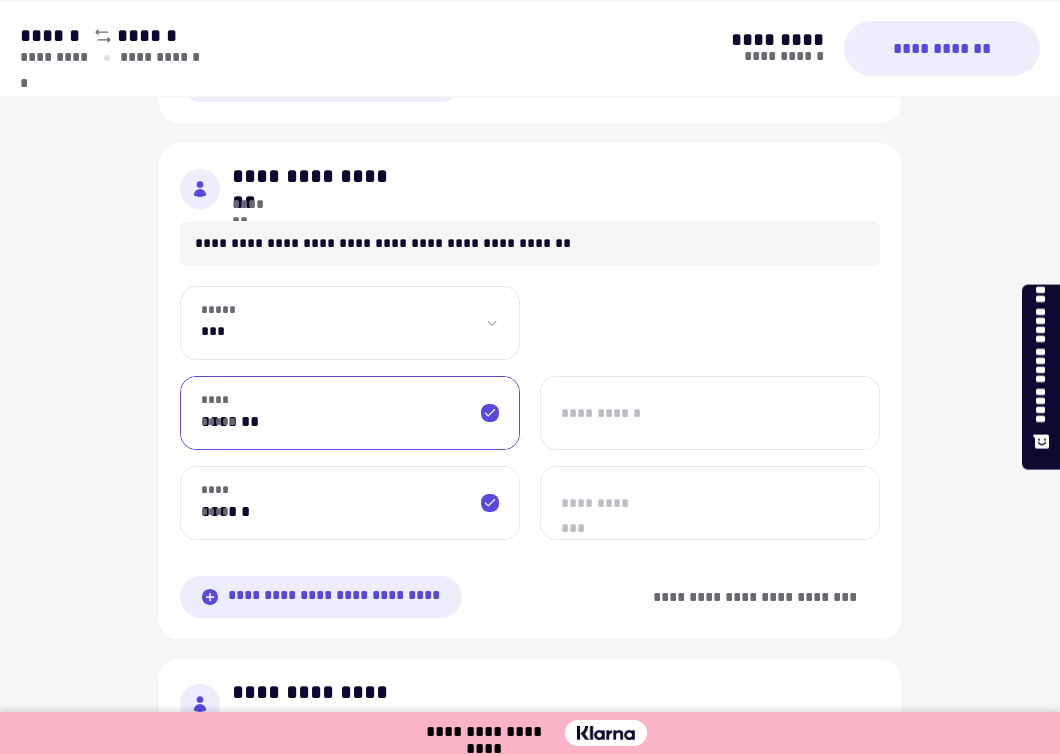 scroll, scrollTop: 1471, scrollLeft: 0, axis: vertical 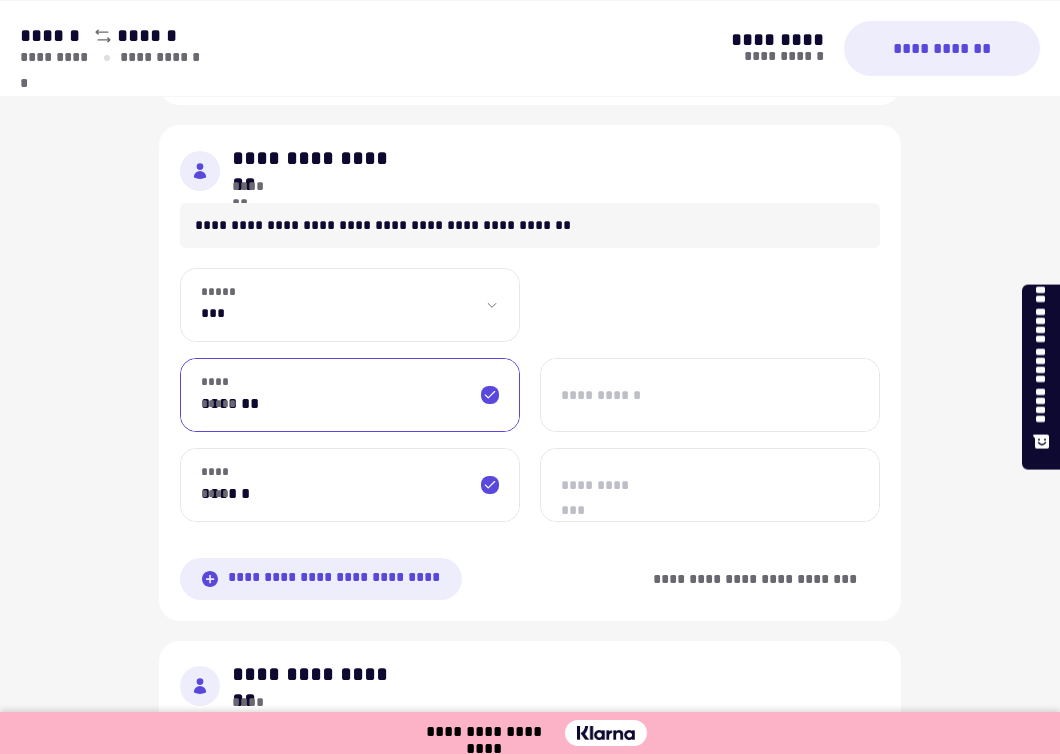 click on "**********" at bounding box center [710, 395] 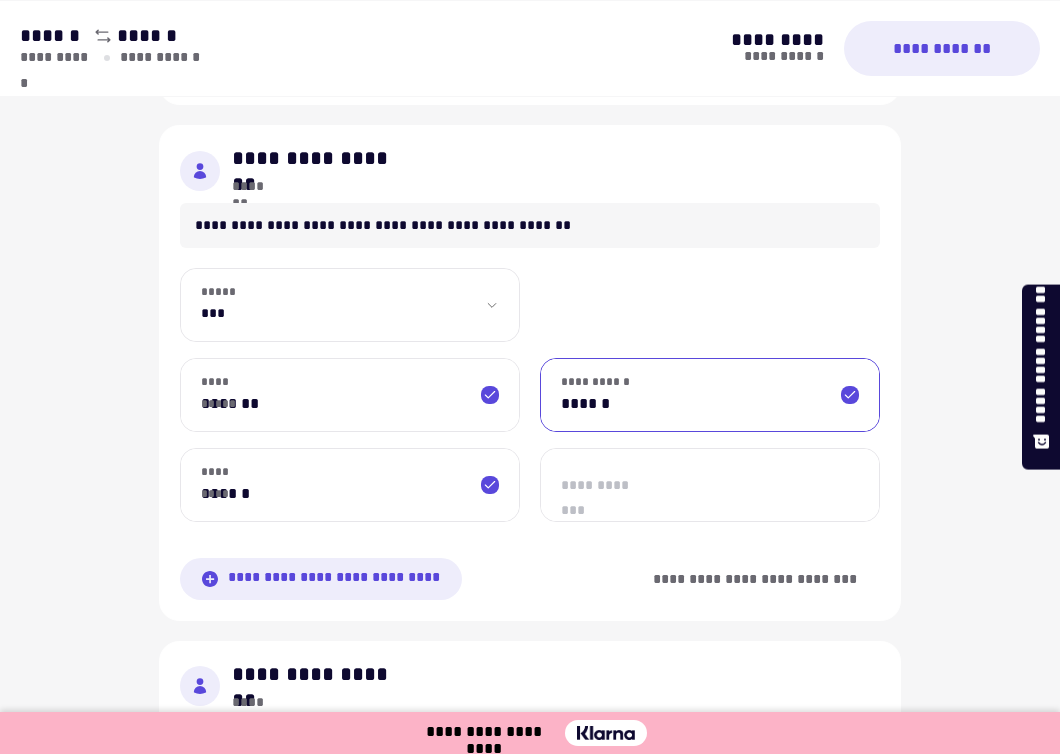 type on "******" 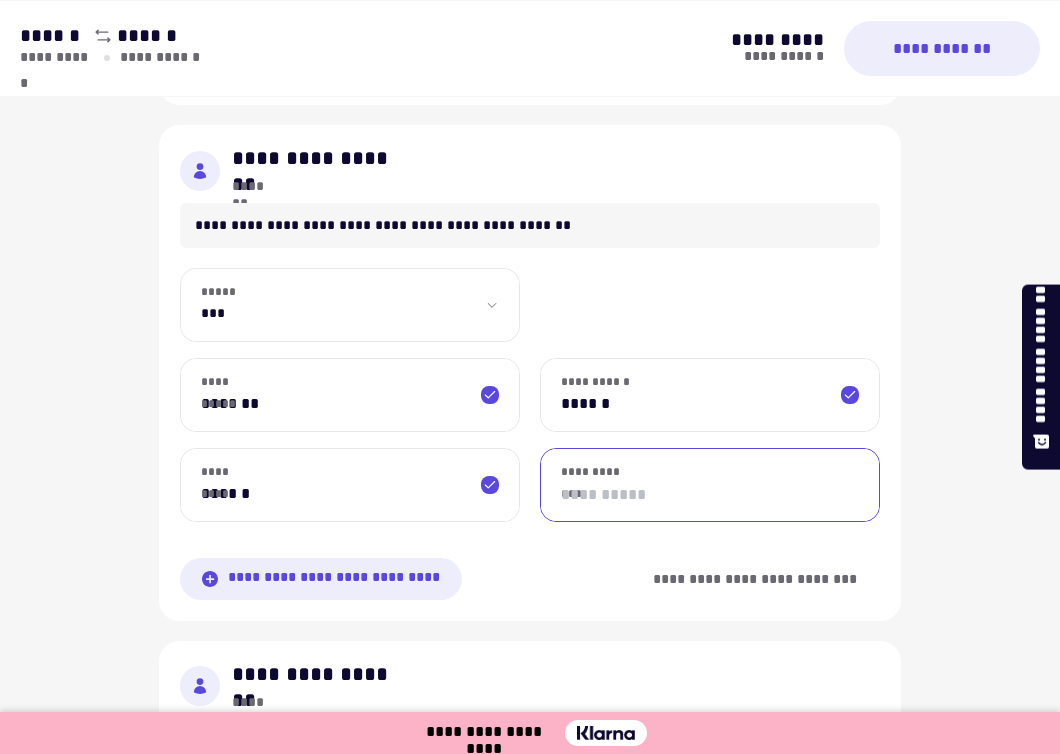 click on "**********" at bounding box center (710, 485) 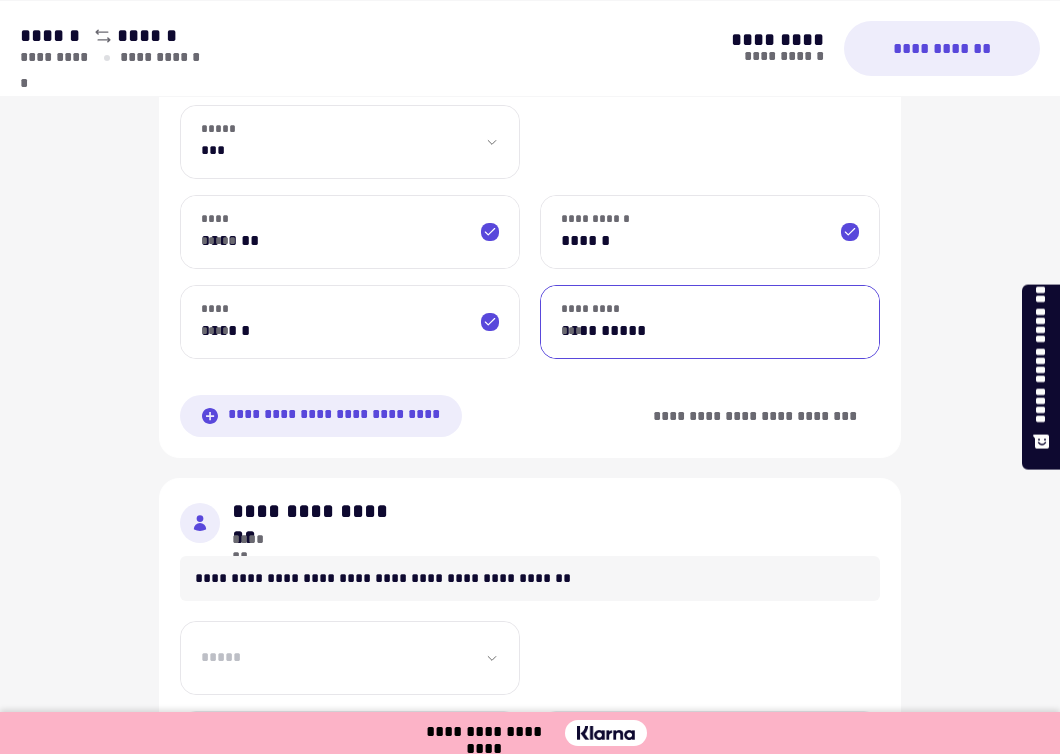 scroll, scrollTop: 1657, scrollLeft: 0, axis: vertical 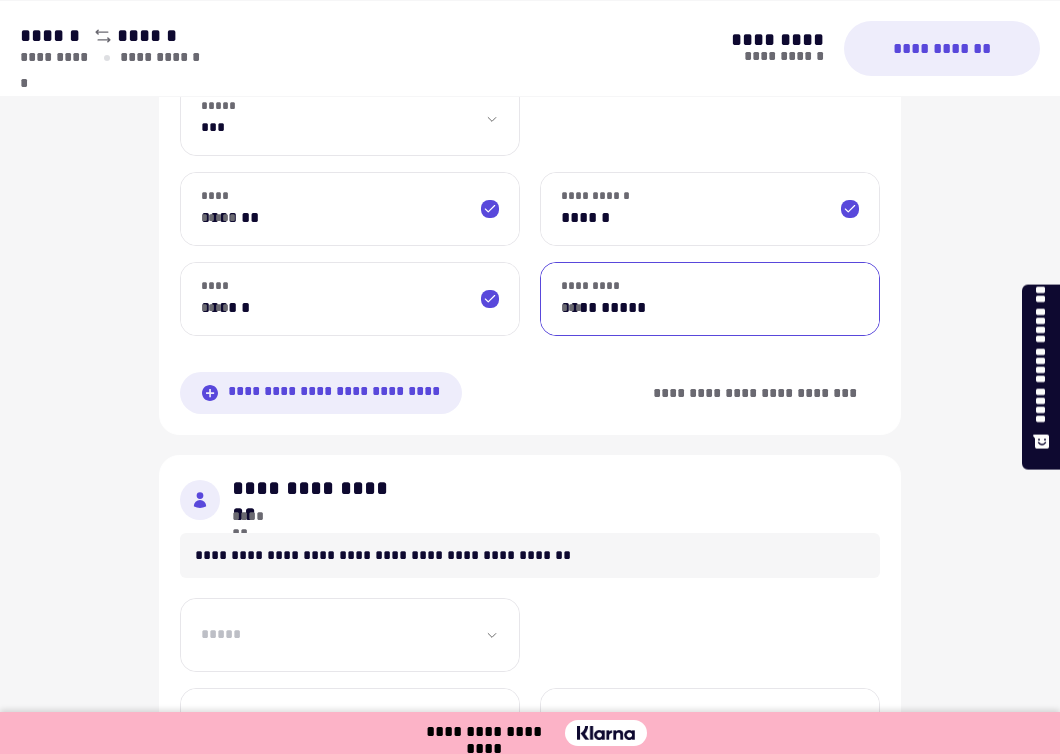 click on "**********" at bounding box center (350, -397) 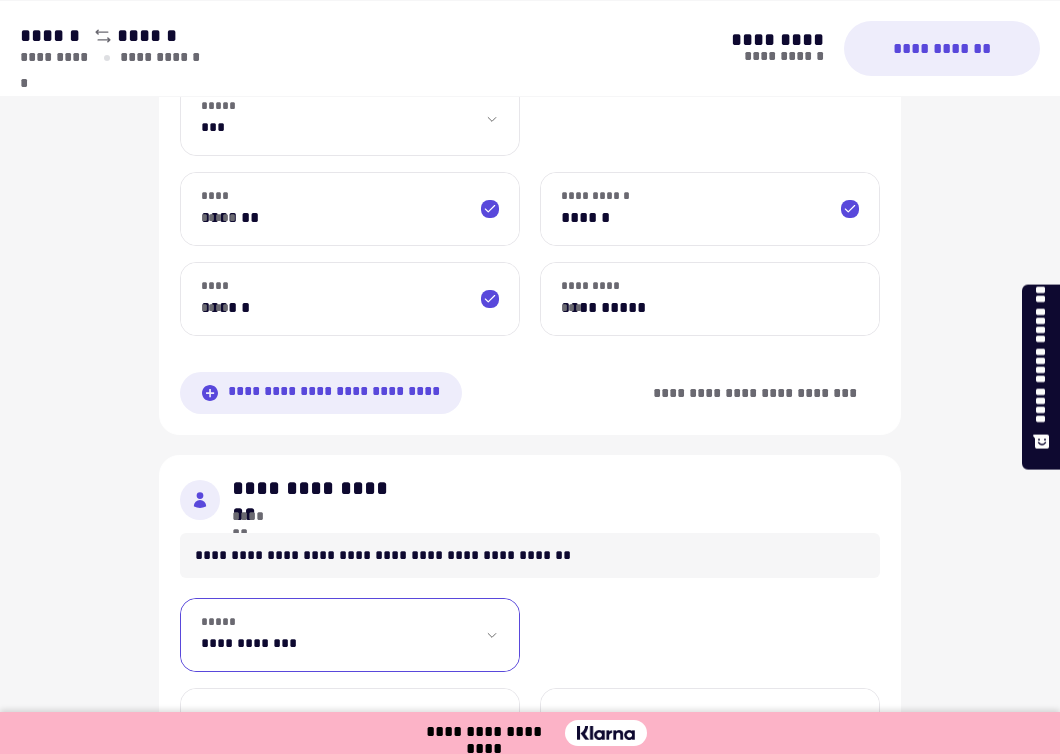 select on "**" 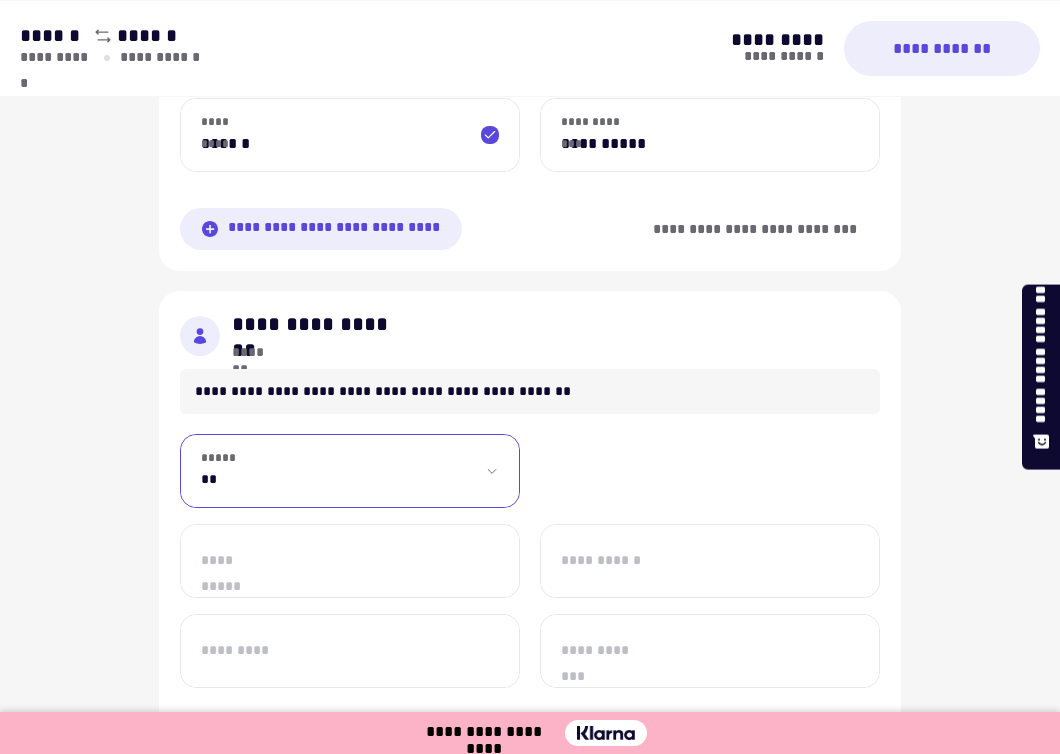 scroll, scrollTop: 1879, scrollLeft: 0, axis: vertical 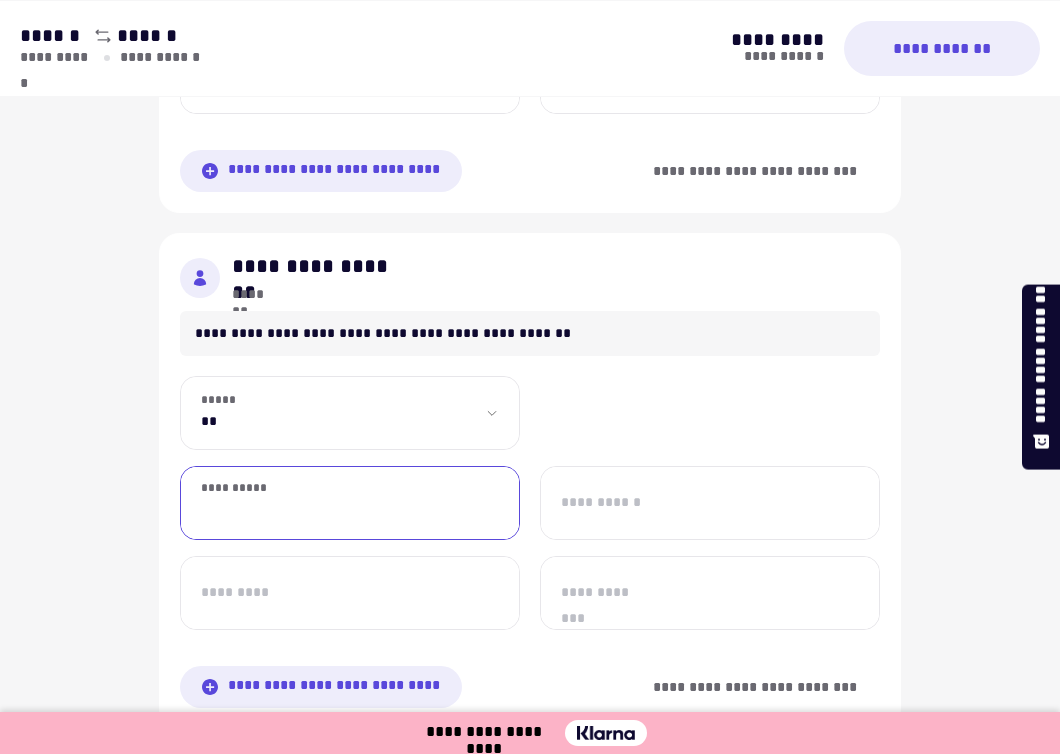 click on "**********" at bounding box center [350, 503] 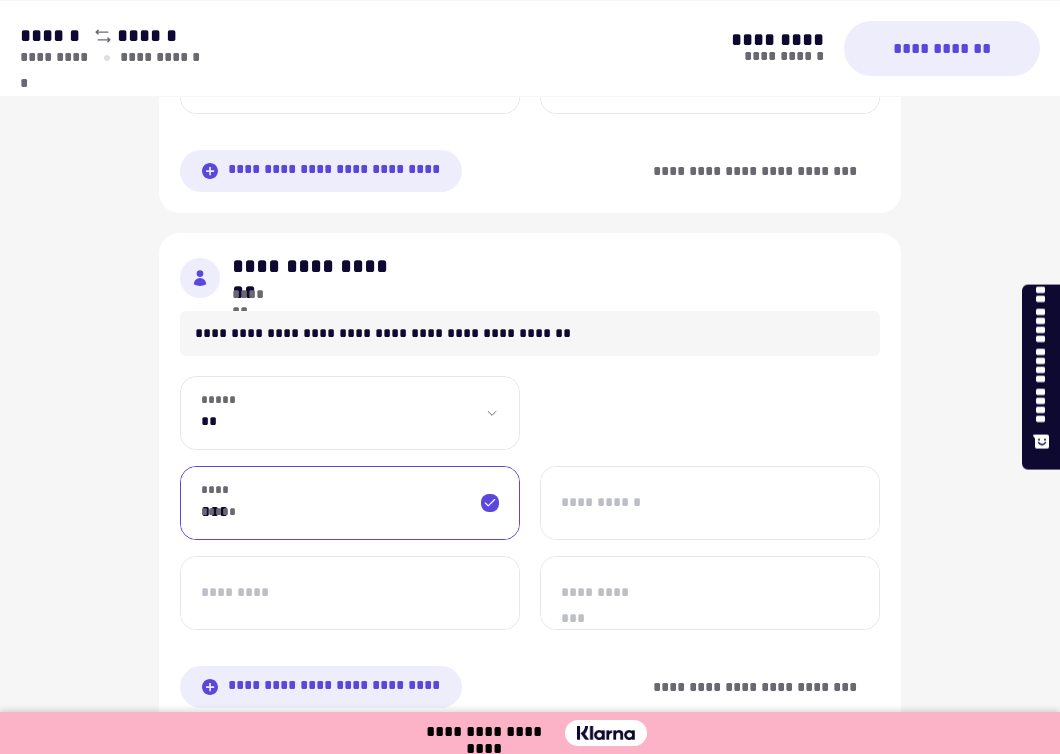 type on "********" 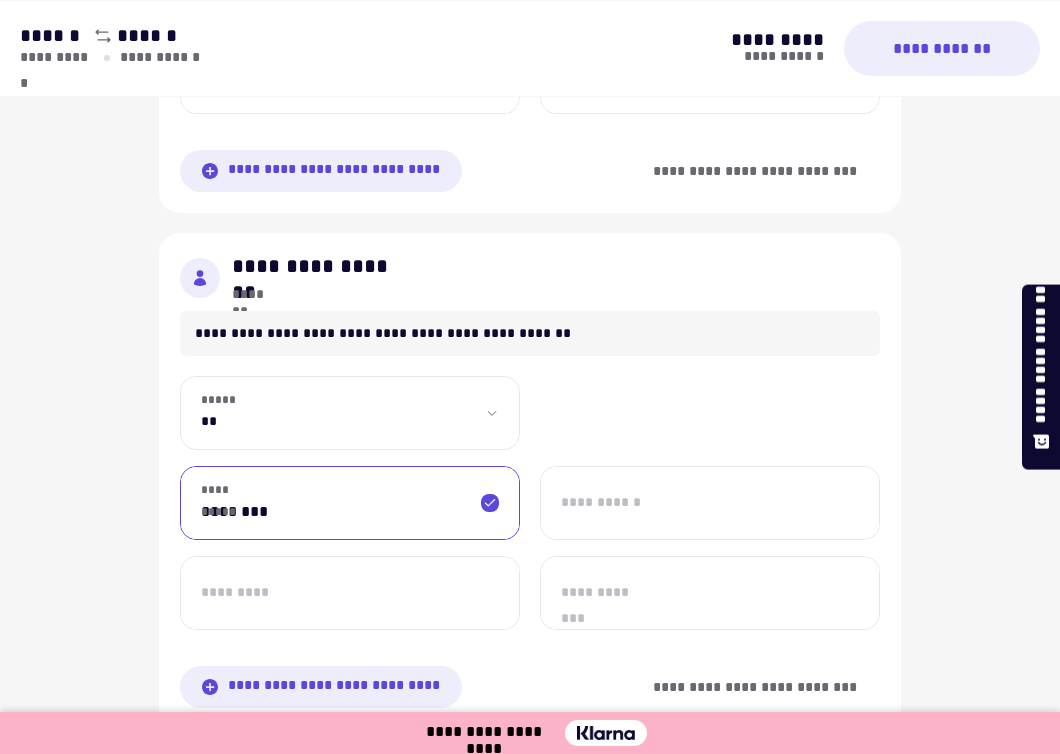 type on "******" 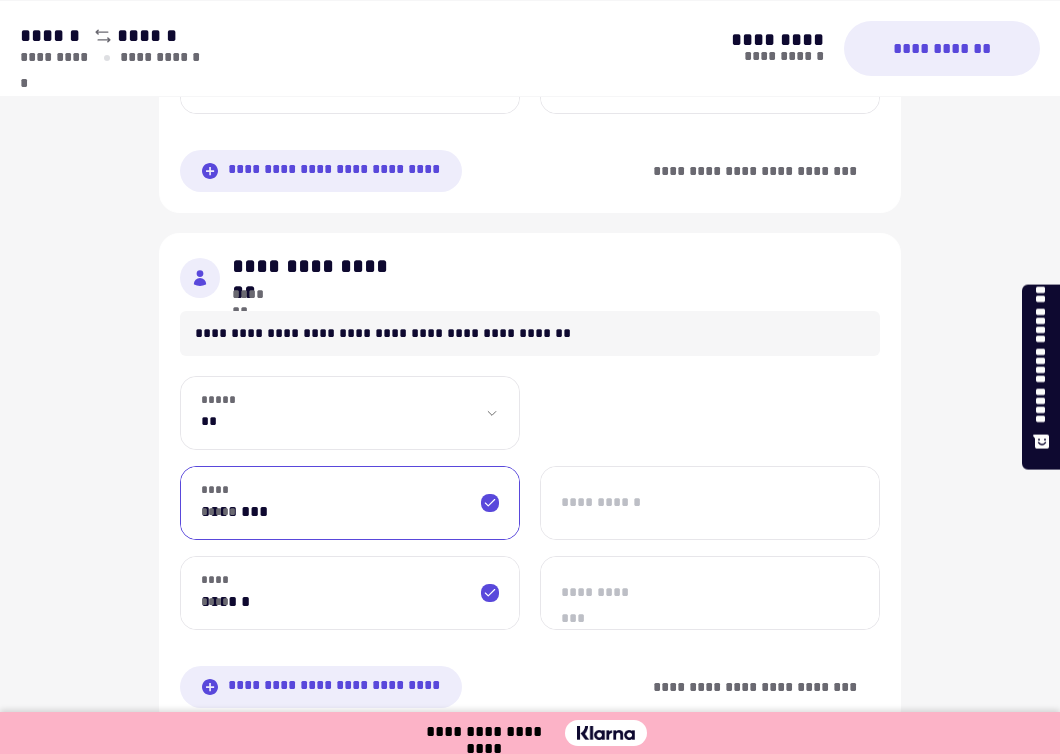 click on "**********" at bounding box center (710, 503) 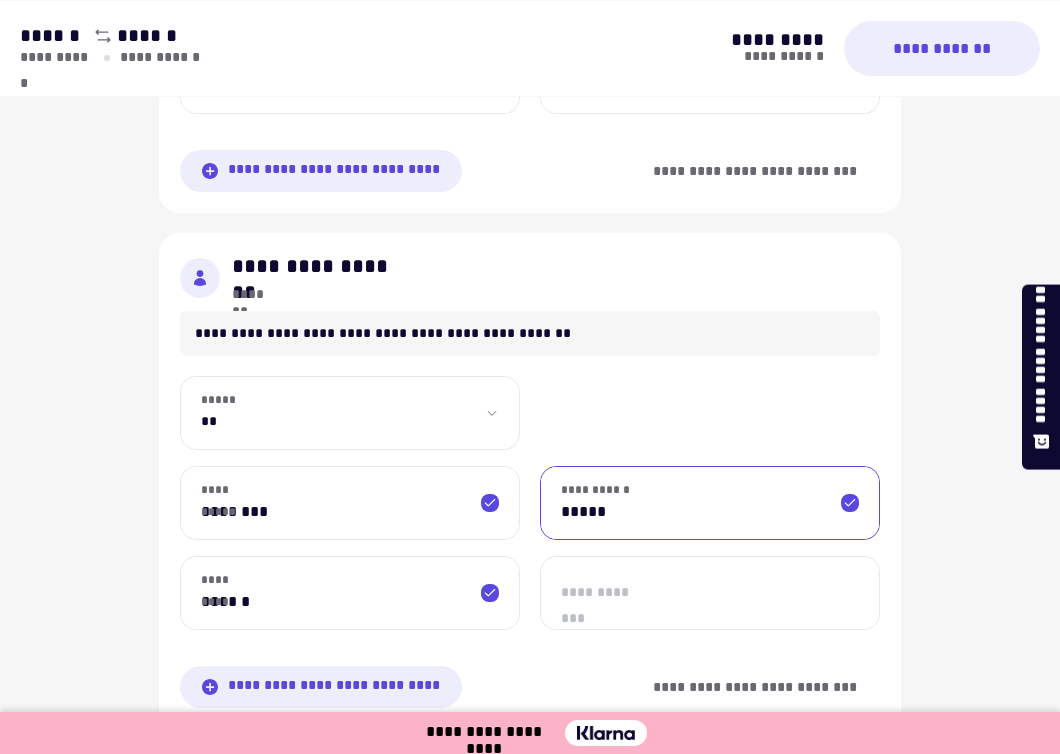 type on "*****" 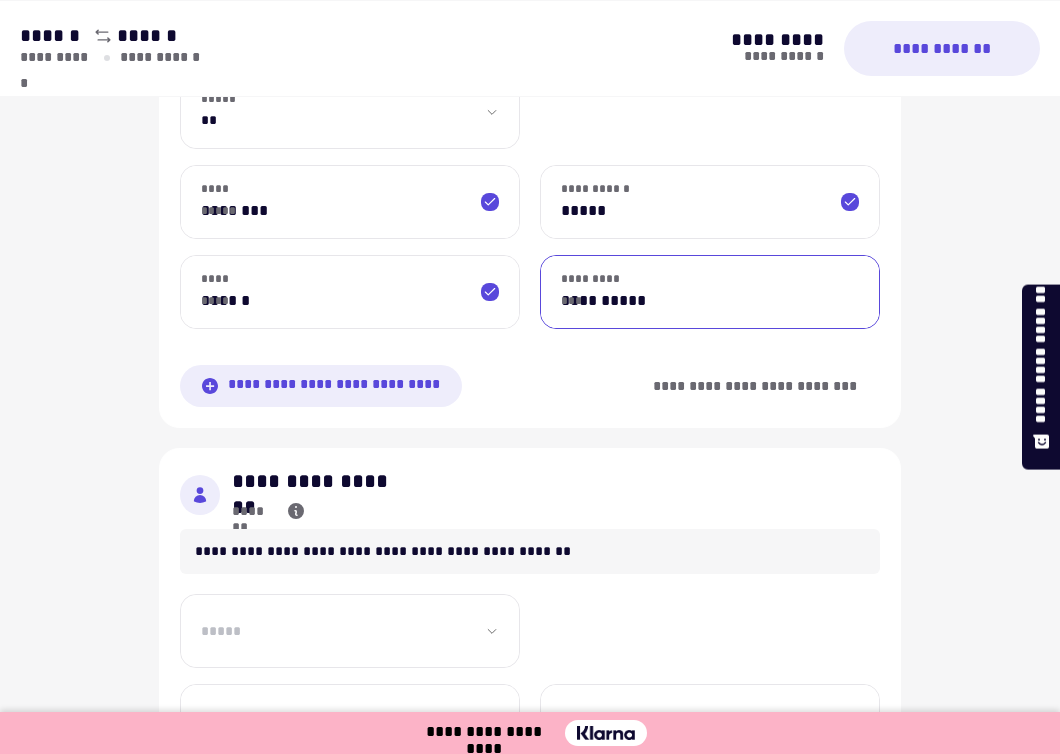 scroll, scrollTop: 2181, scrollLeft: 0, axis: vertical 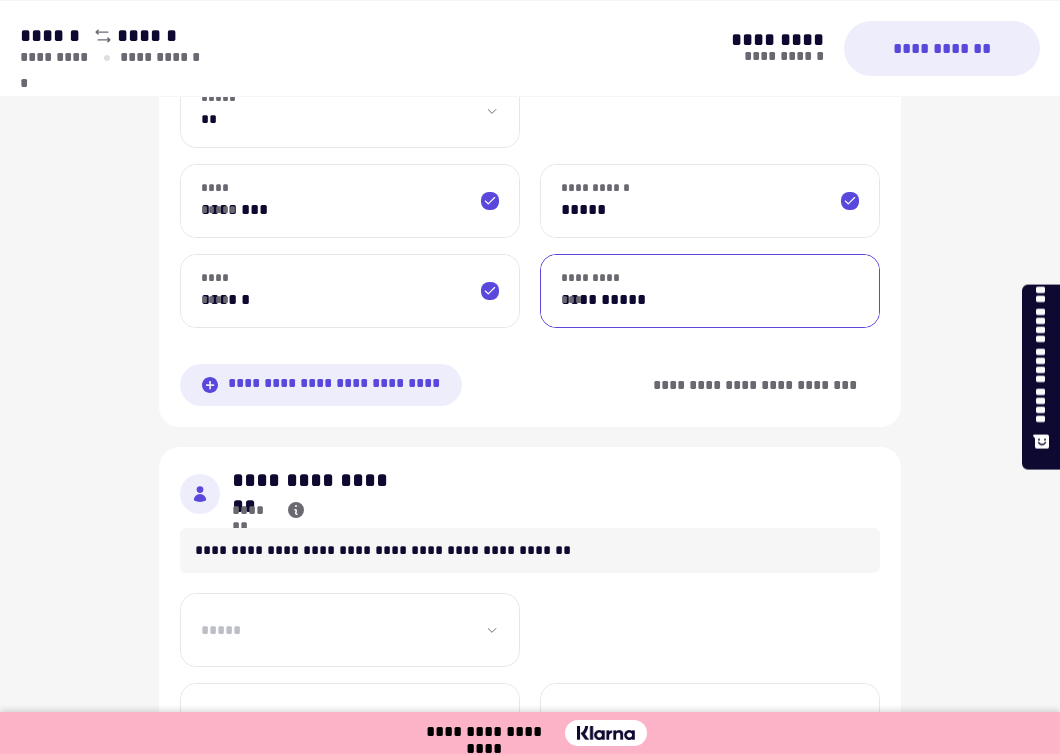 type on "**********" 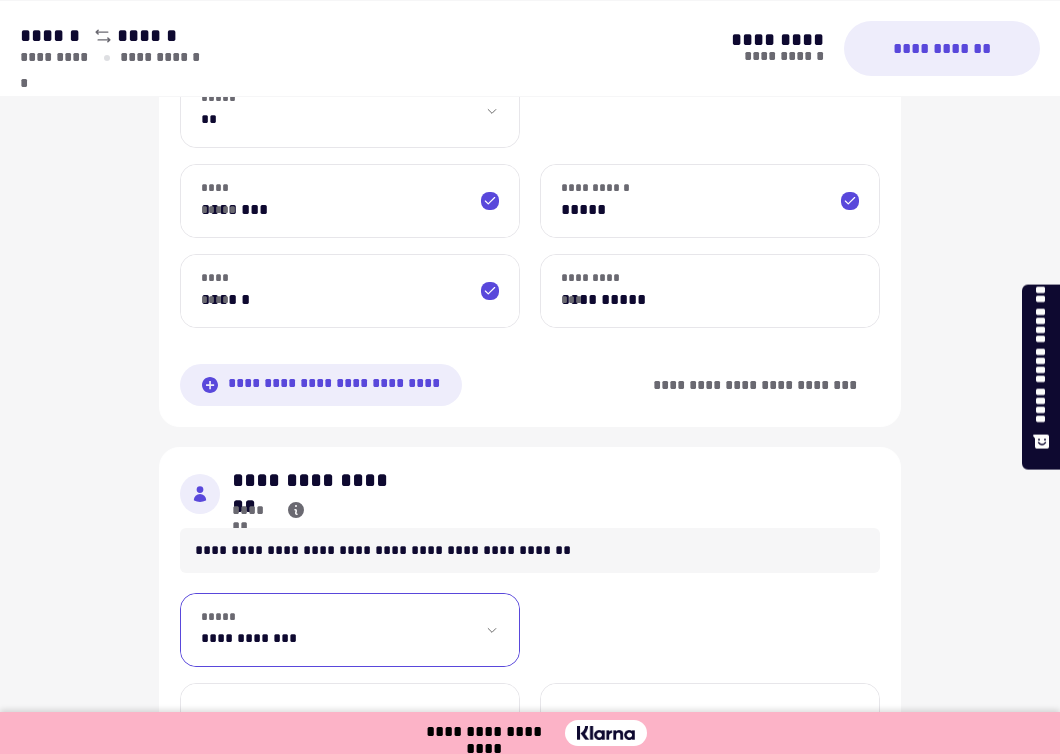 select on "****" 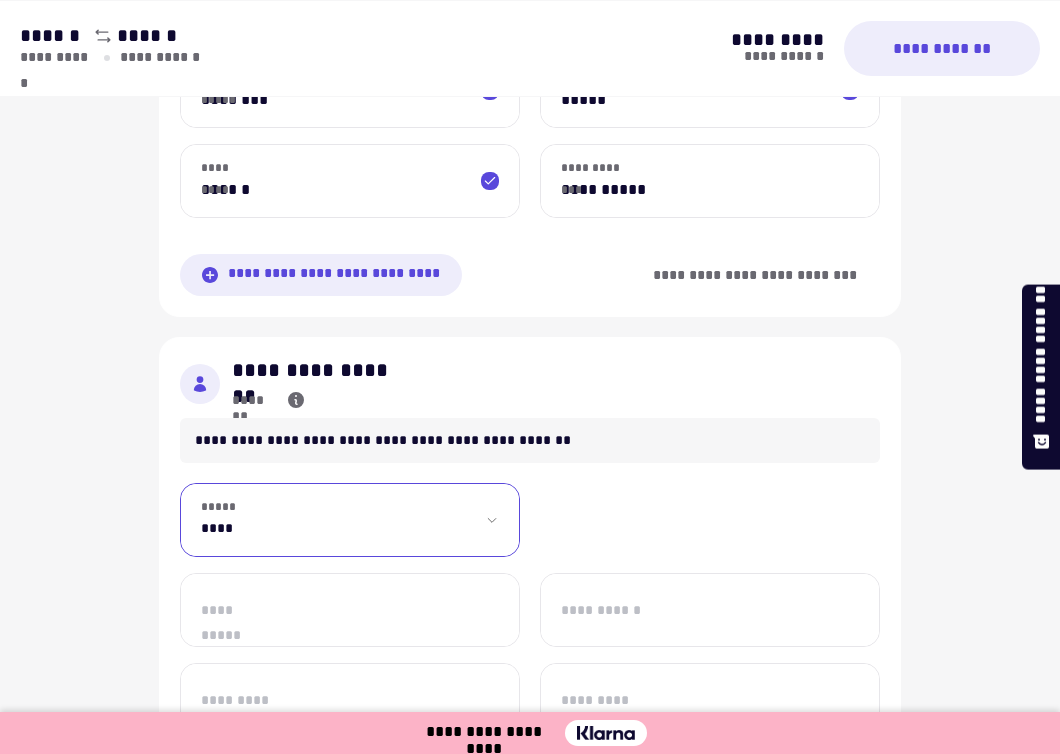 scroll, scrollTop: 2332, scrollLeft: 0, axis: vertical 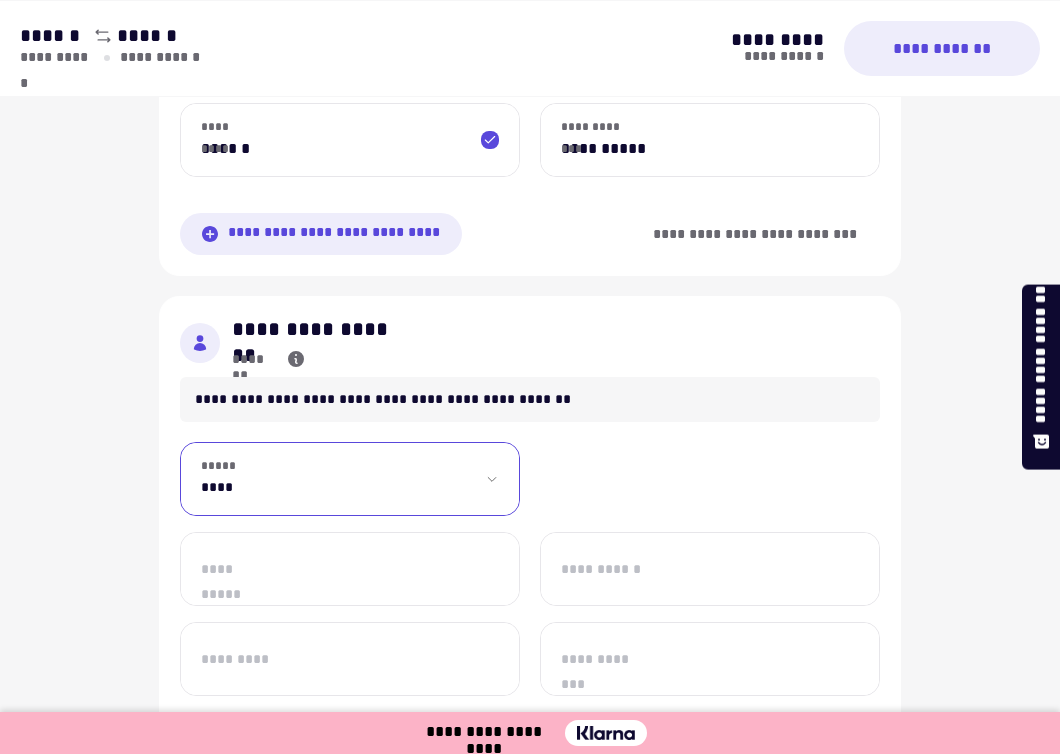click on "**********" at bounding box center [350, 569] 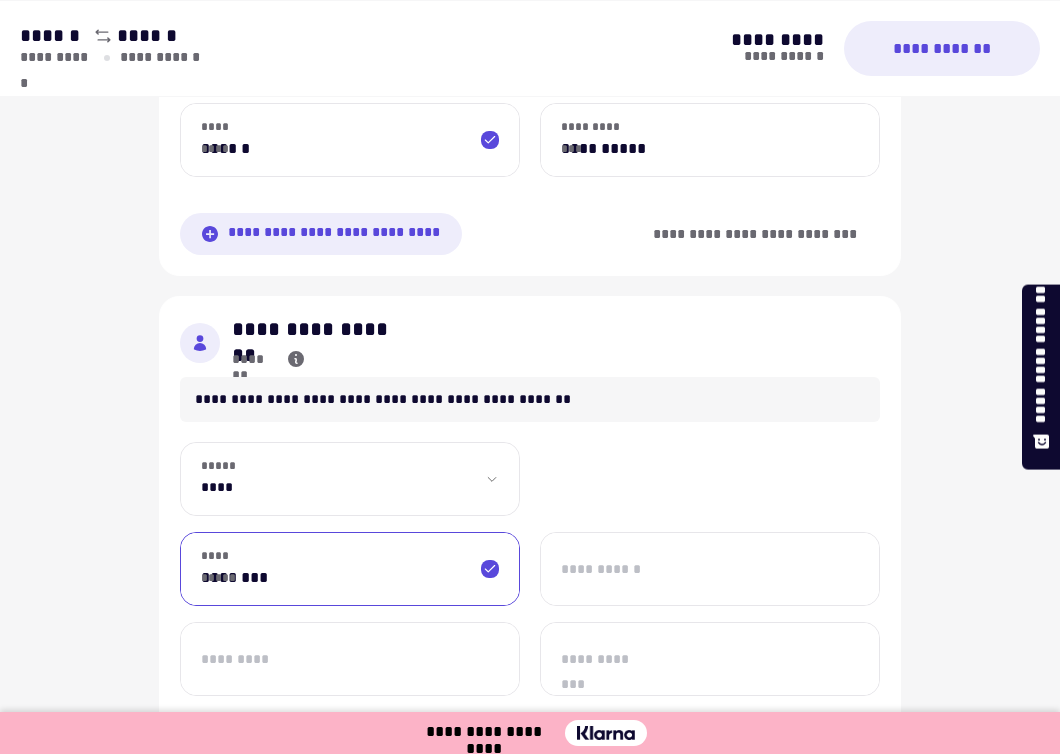 type on "********" 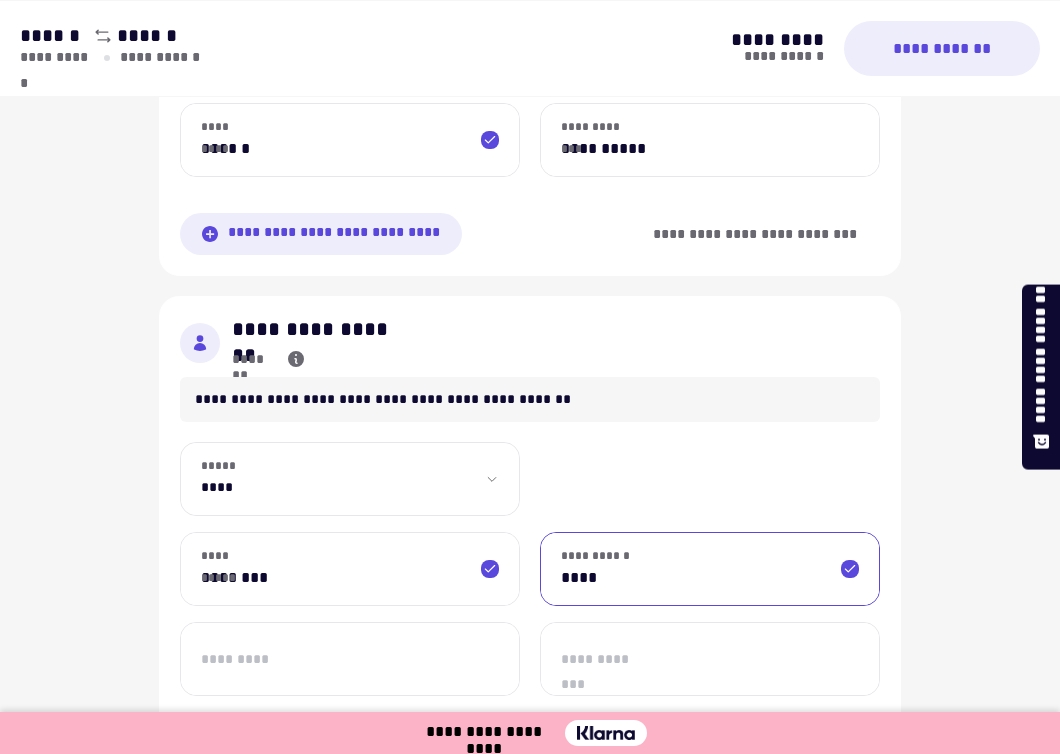 type on "****" 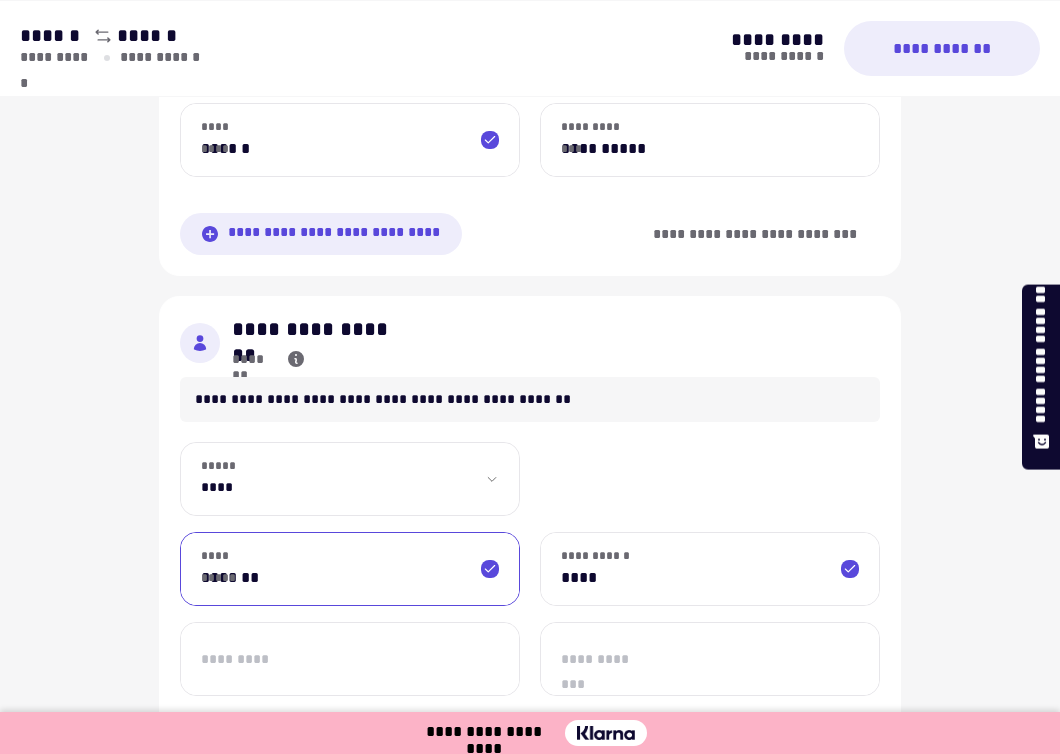 type on "*******" 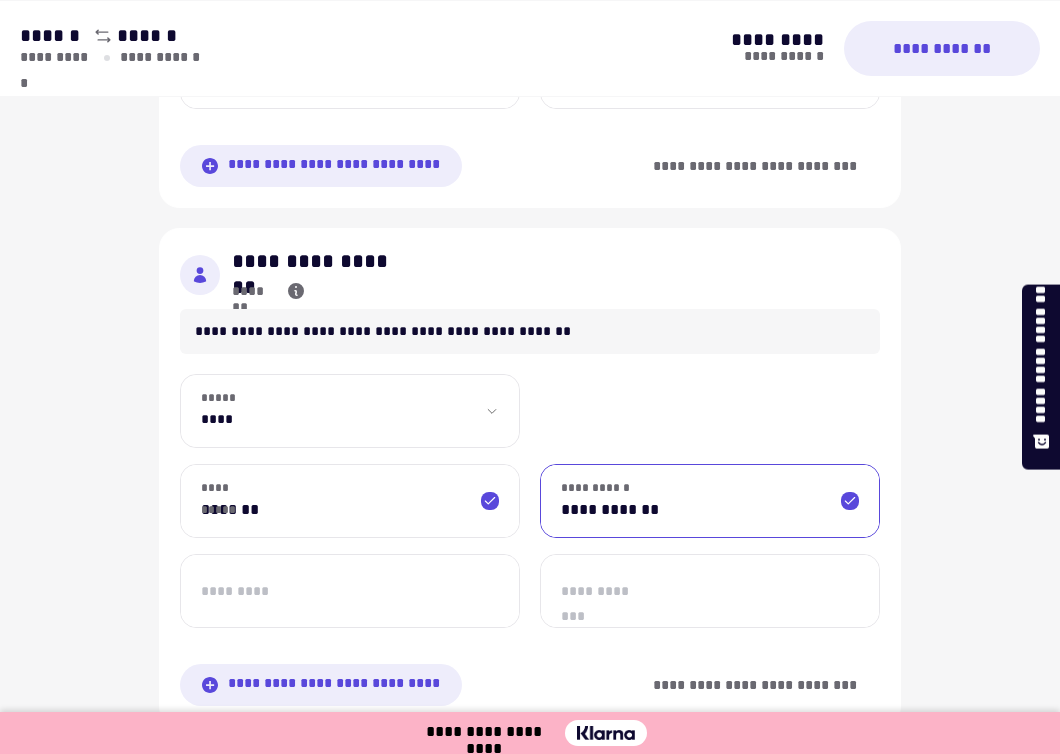 scroll, scrollTop: 2506, scrollLeft: 0, axis: vertical 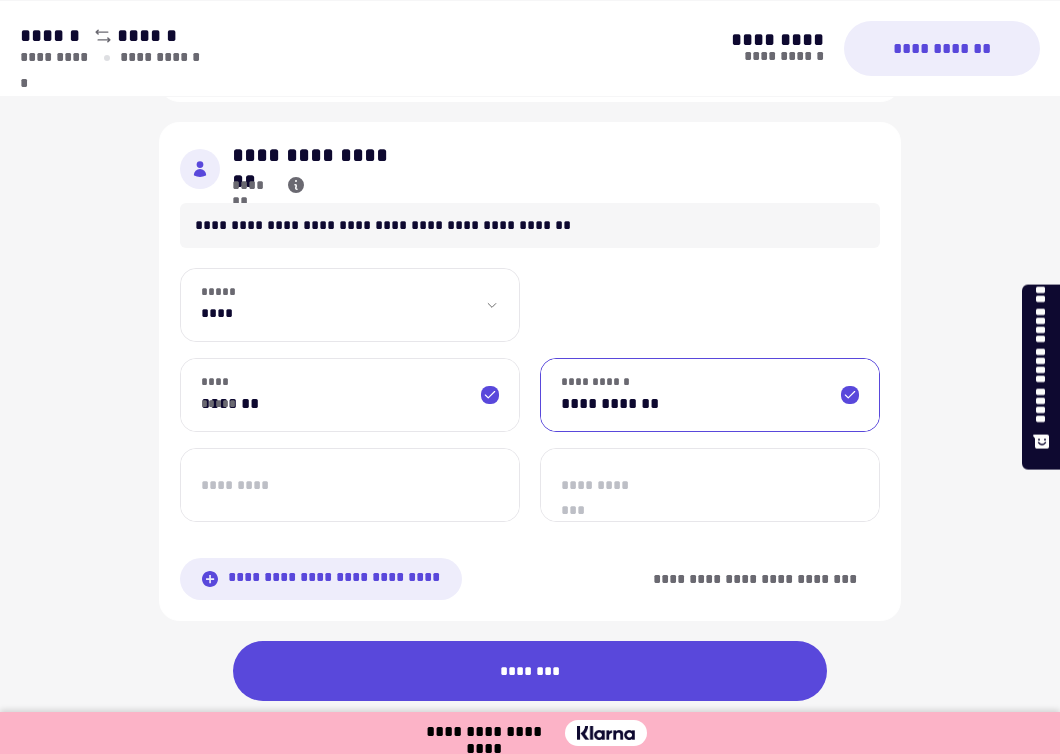 type on "**********" 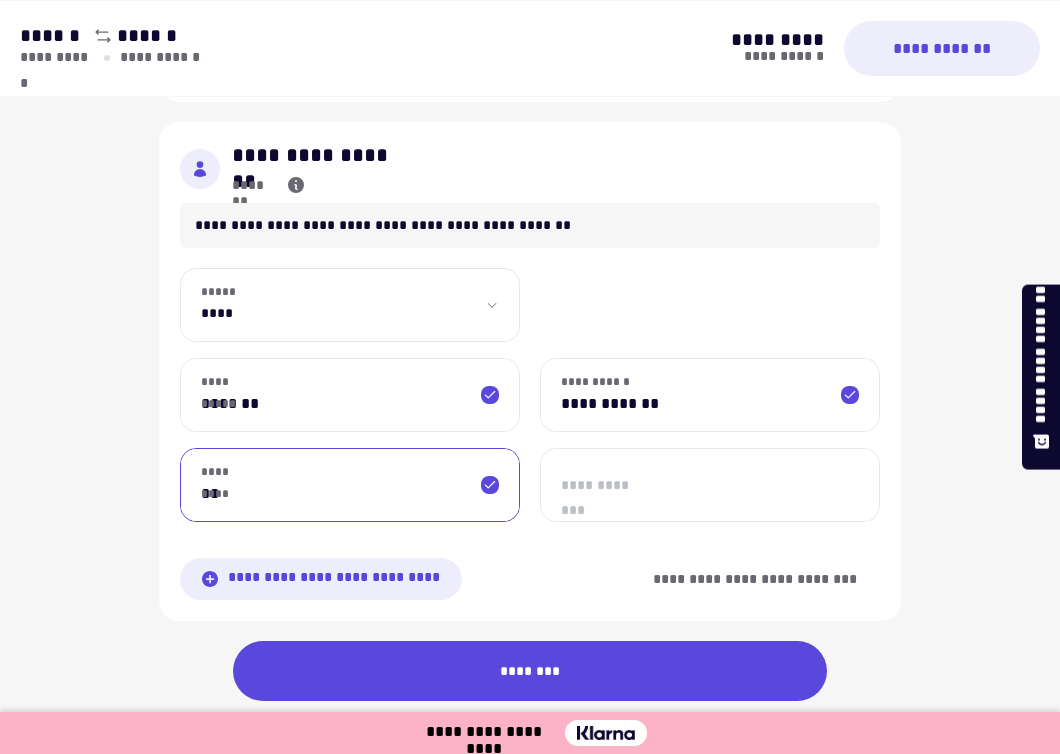 type on "*" 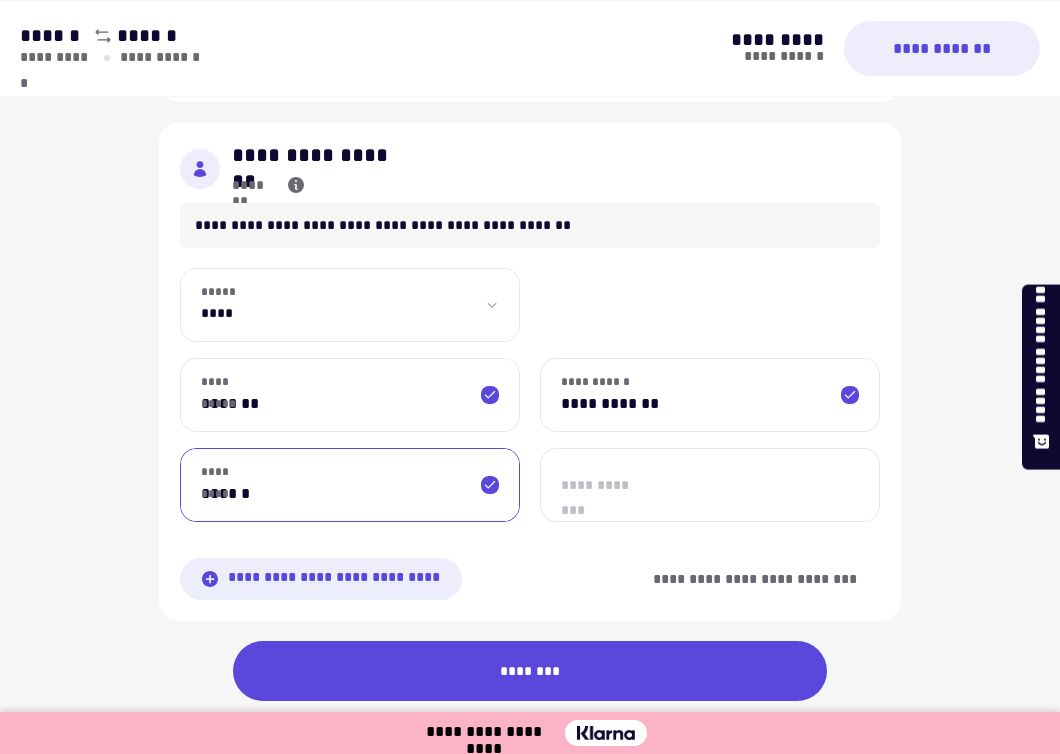 type on "******" 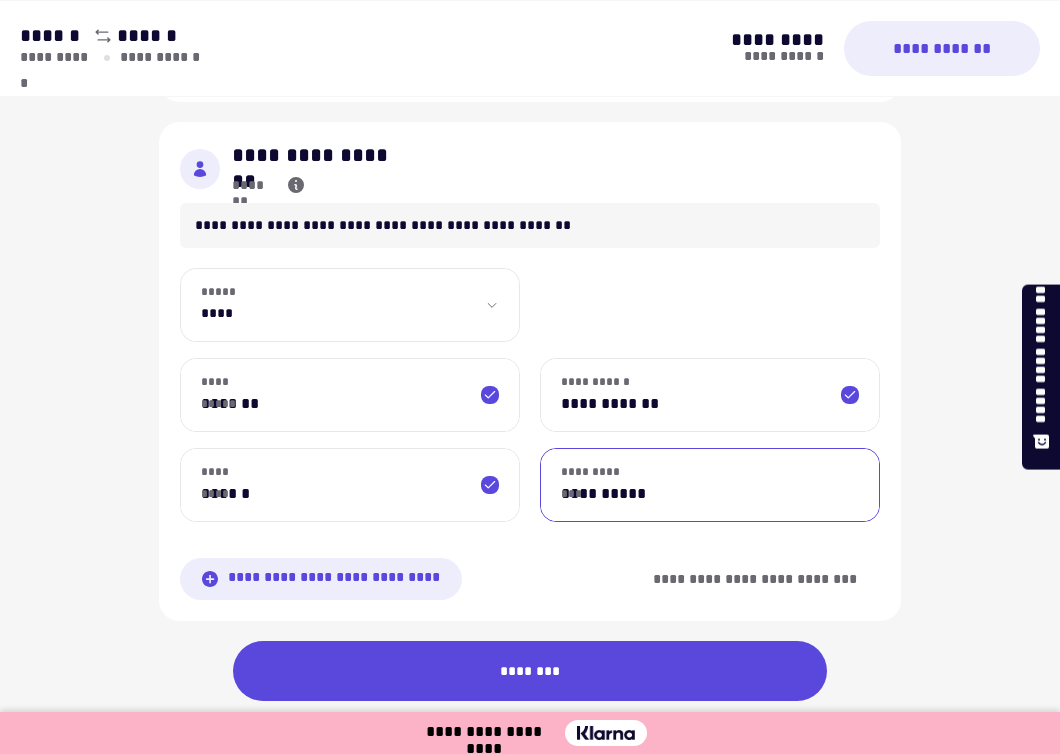 scroll, scrollTop: 2523, scrollLeft: 0, axis: vertical 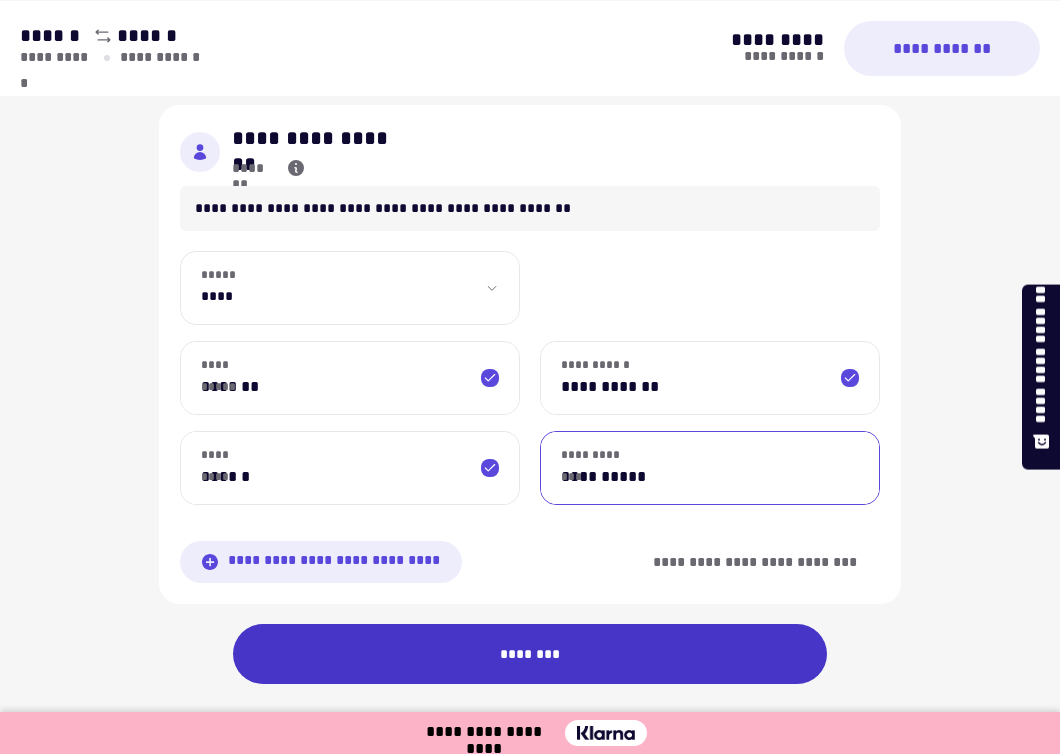 type on "**********" 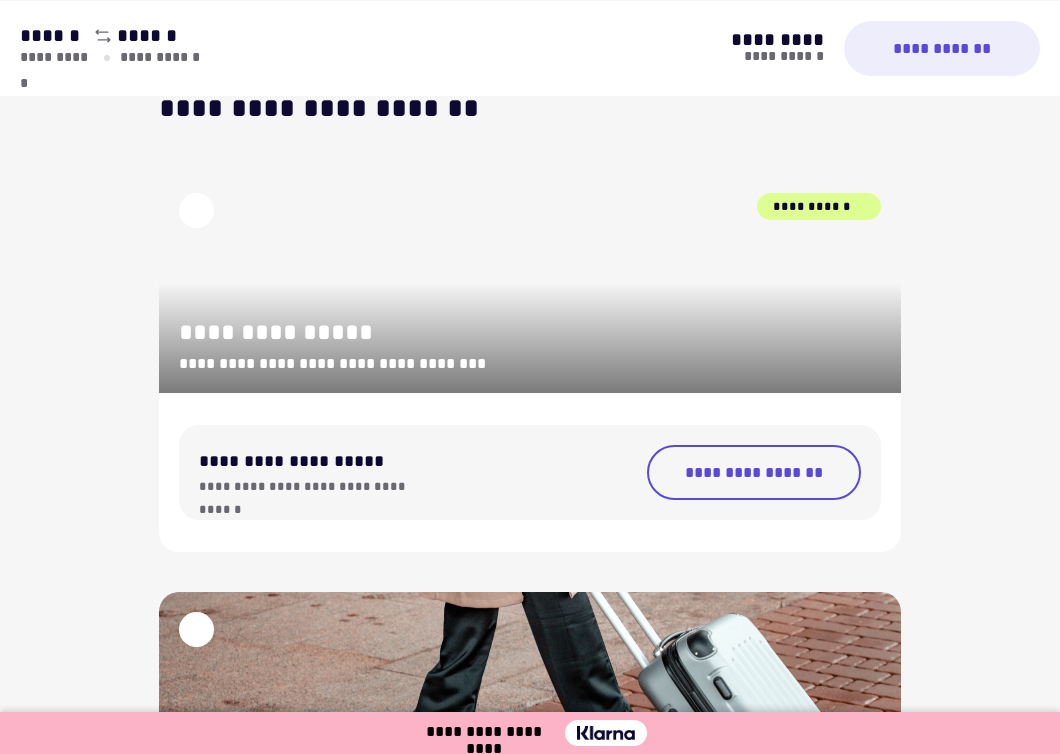 scroll, scrollTop: 126, scrollLeft: 0, axis: vertical 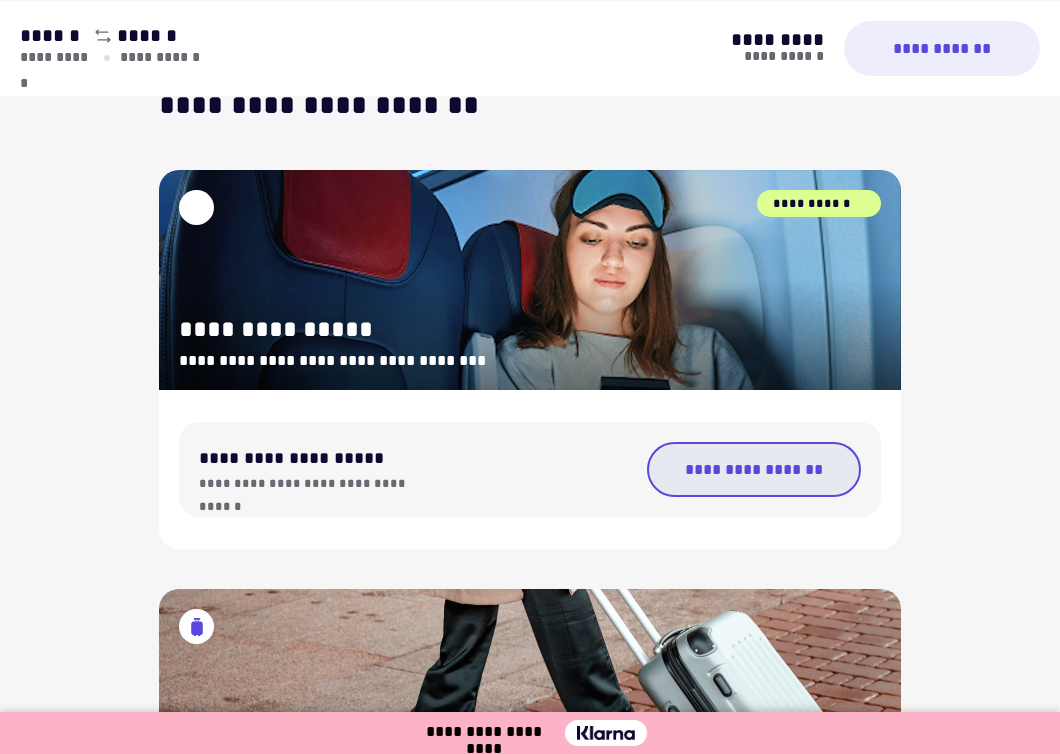click on "**********" at bounding box center (754, 469) 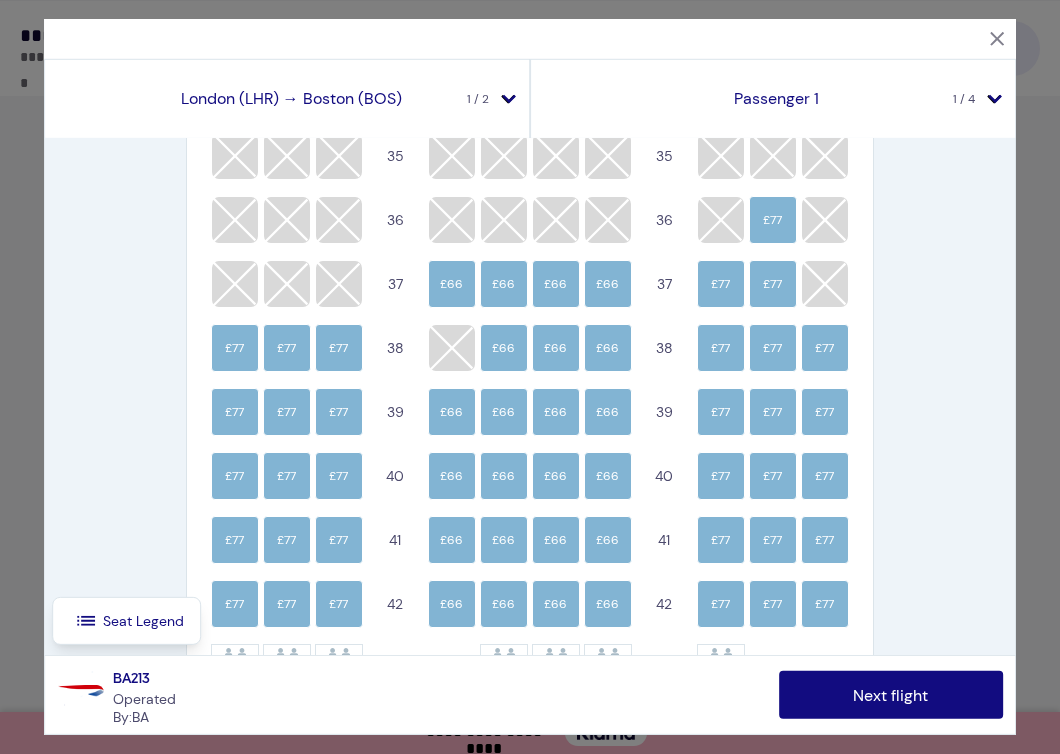 scroll, scrollTop: 981, scrollLeft: 0, axis: vertical 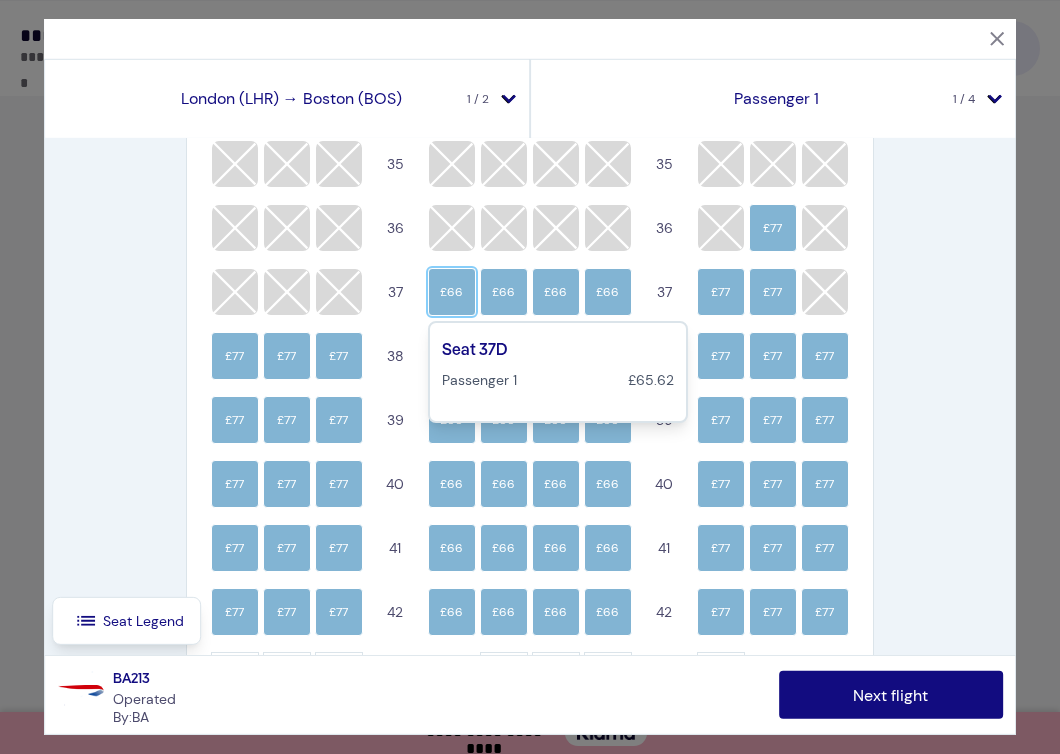 click on "£66" at bounding box center [452, 292] 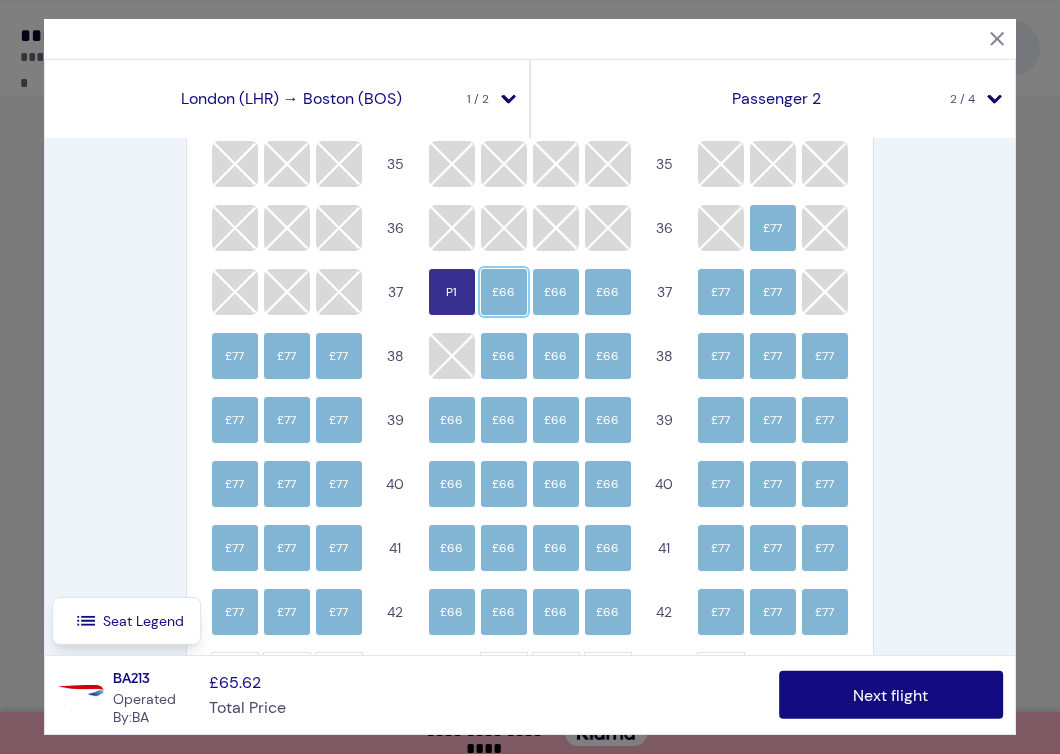 click on "£66" at bounding box center [504, 292] 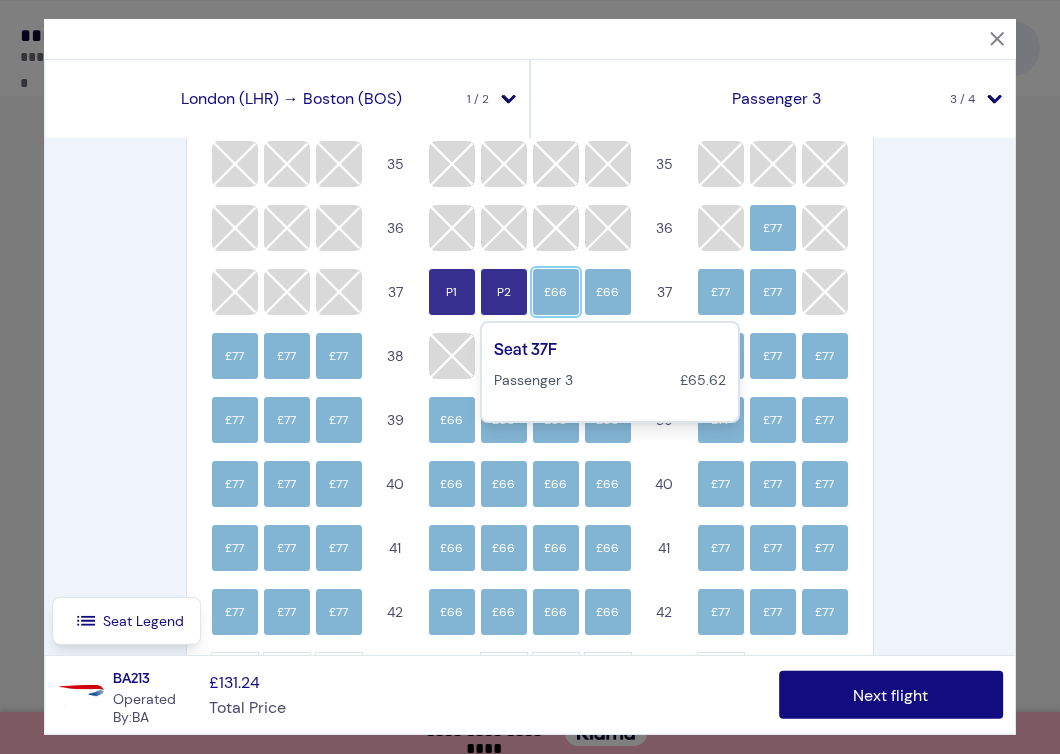 click on "£66" at bounding box center (556, 292) 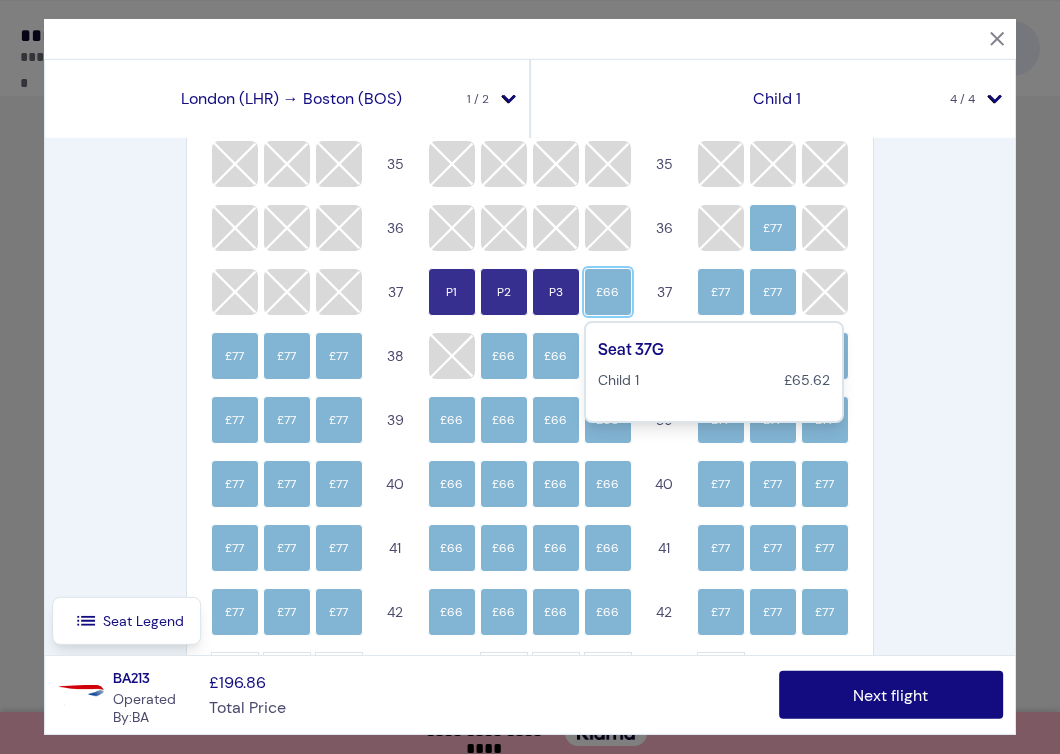 click on "£66" at bounding box center (608, 292) 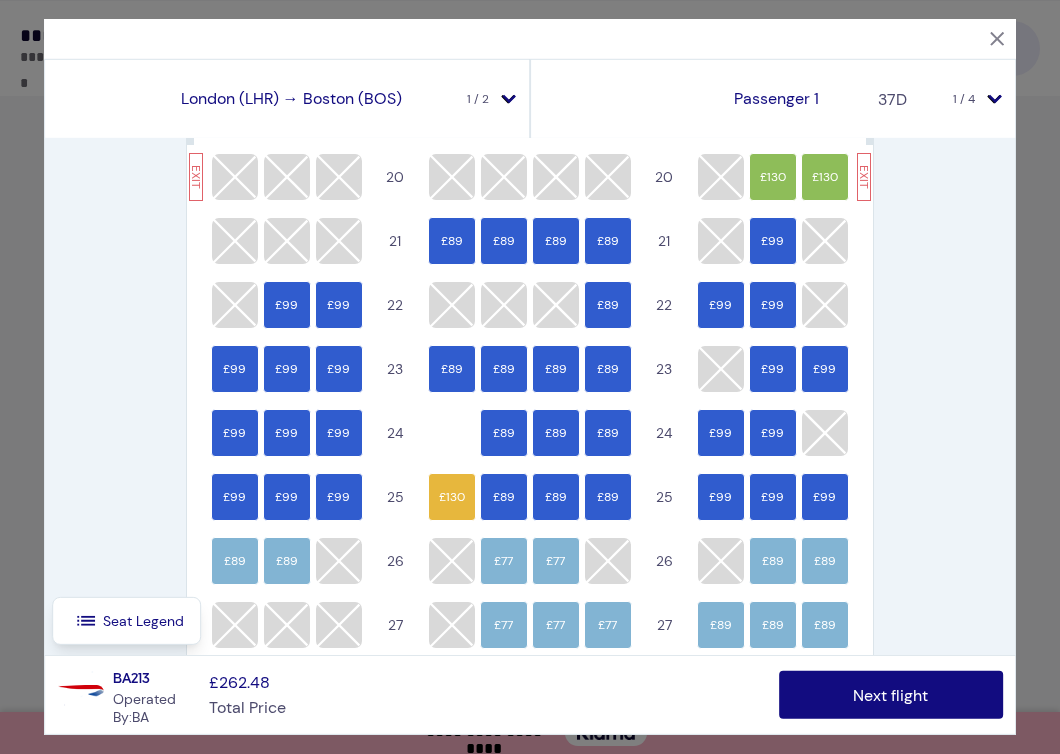scroll, scrollTop: 0, scrollLeft: 0, axis: both 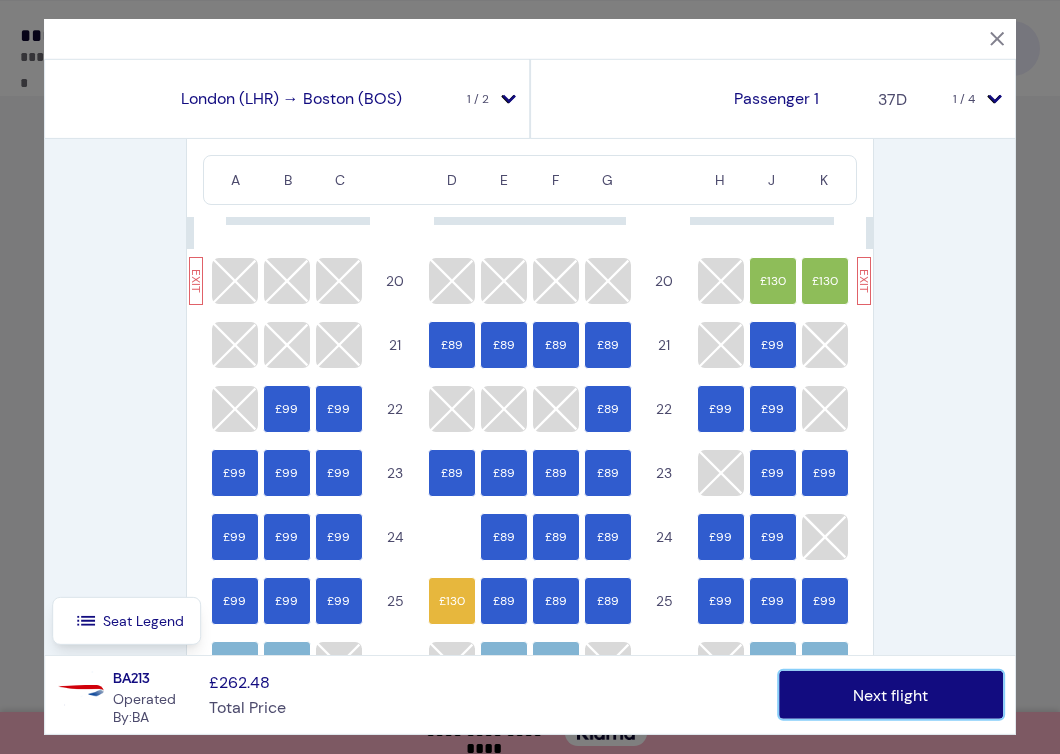 click on "Next flight" at bounding box center [891, 695] 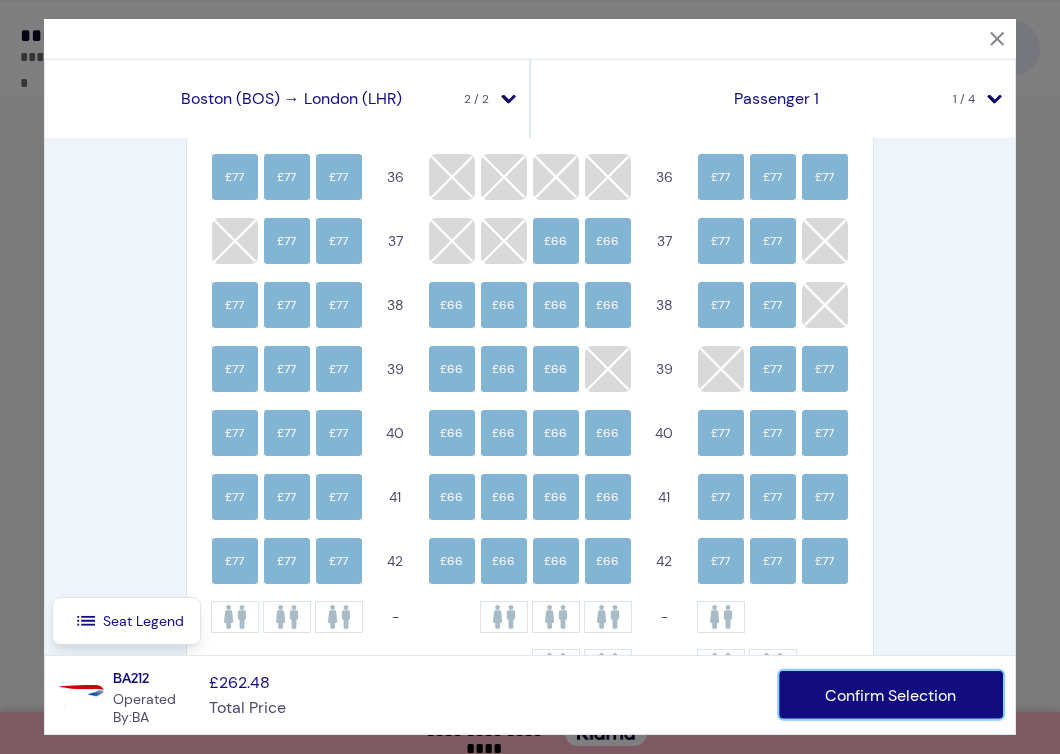 scroll, scrollTop: 1043, scrollLeft: 0, axis: vertical 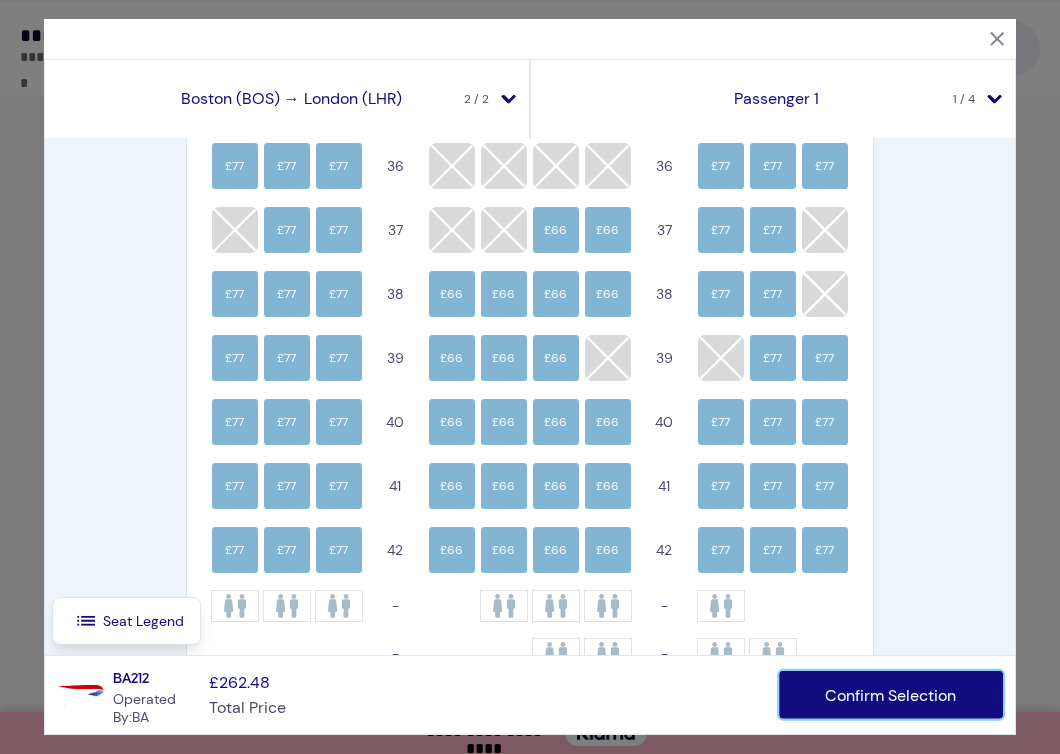 click on "Confirm Selection" at bounding box center (891, 695) 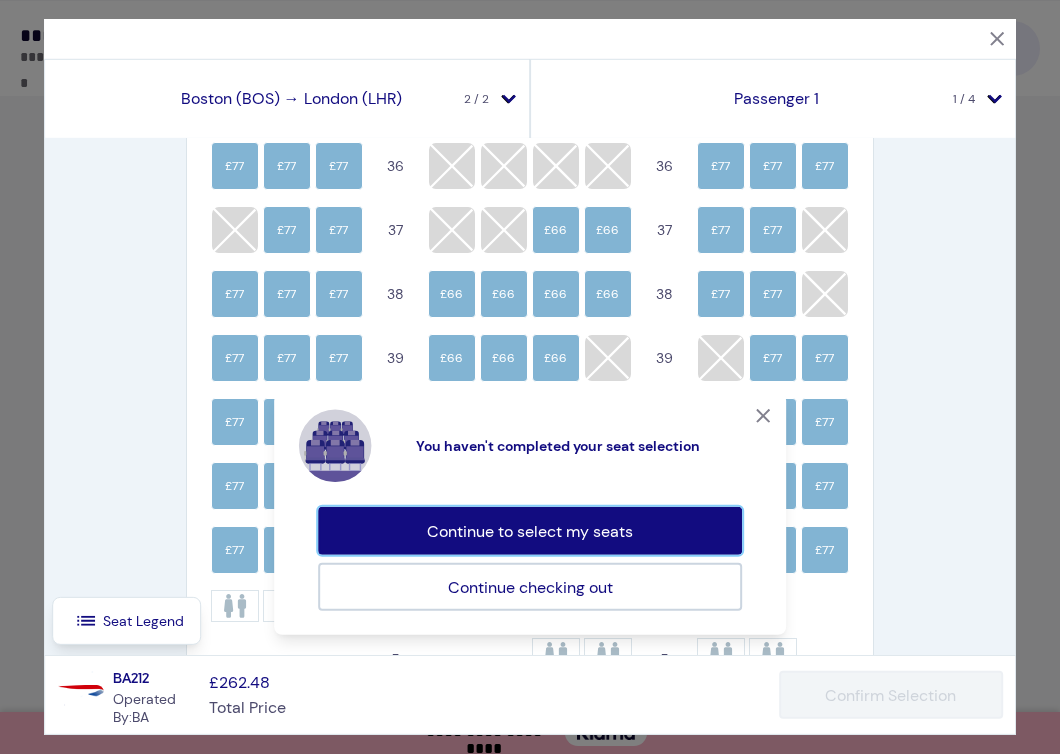 click on "Continue to select my seats" at bounding box center (530, 531) 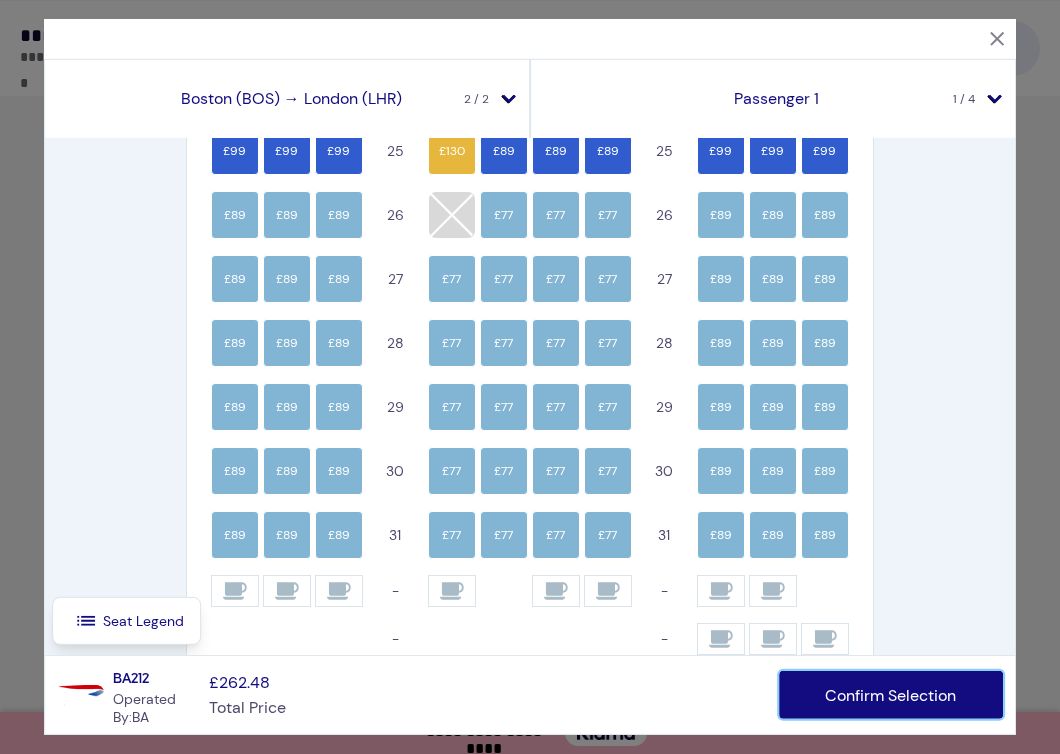 scroll, scrollTop: 485, scrollLeft: 0, axis: vertical 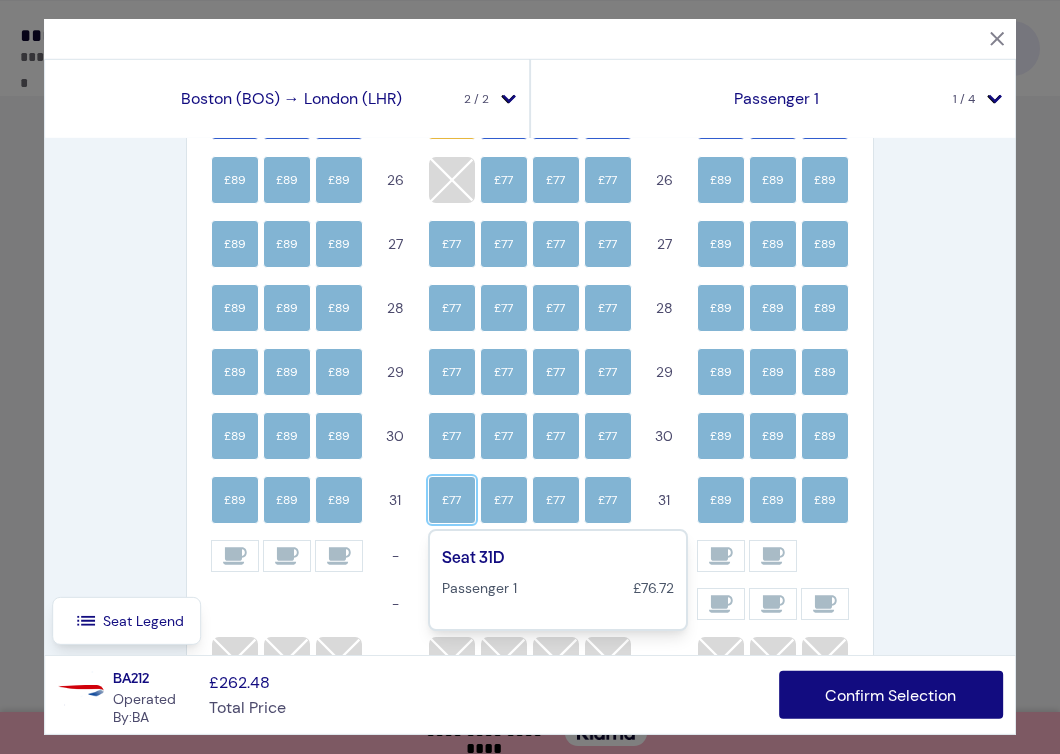 click on "£77" at bounding box center (452, 500) 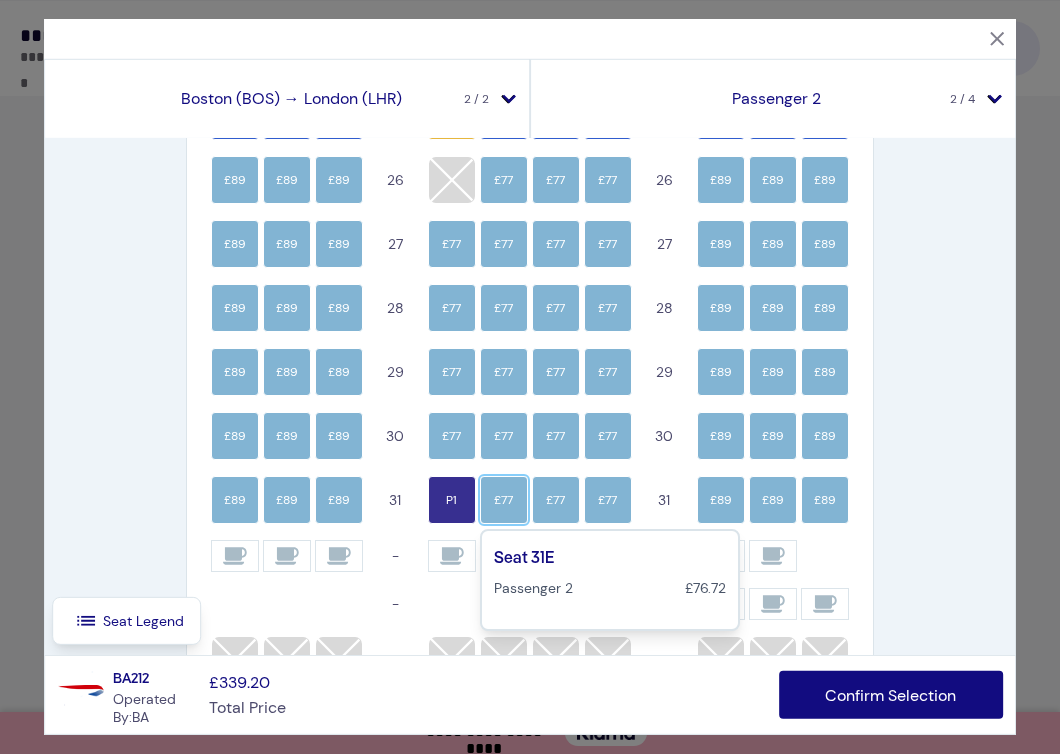 click on "£77" at bounding box center [504, 500] 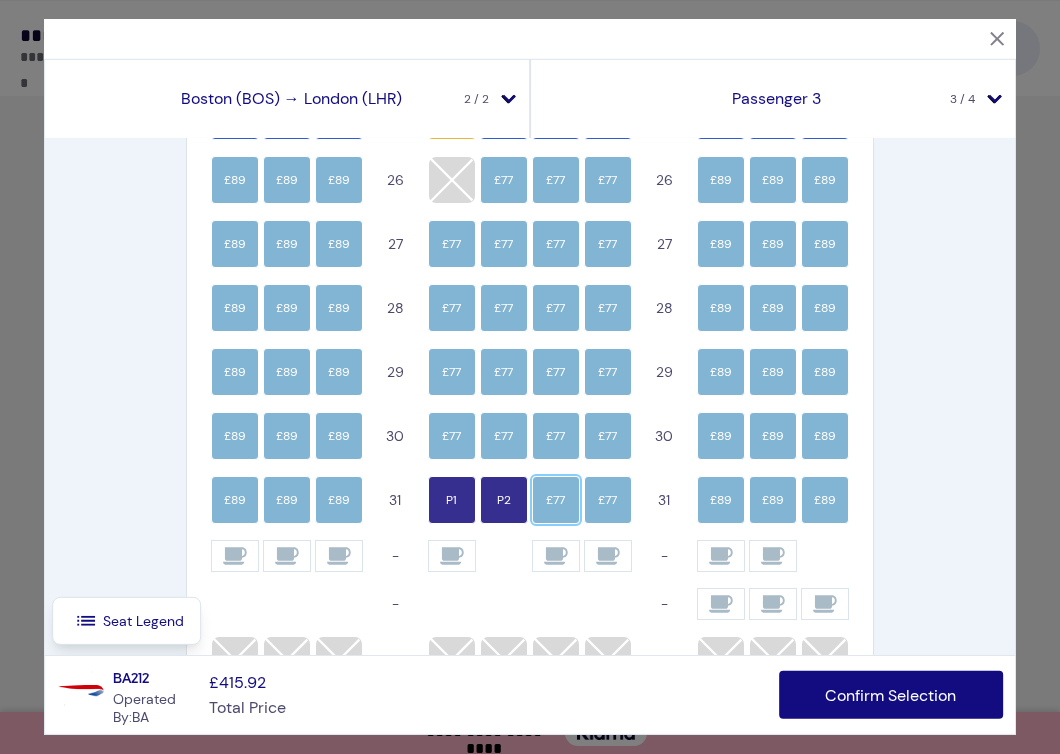 click on "£77" at bounding box center (556, 500) 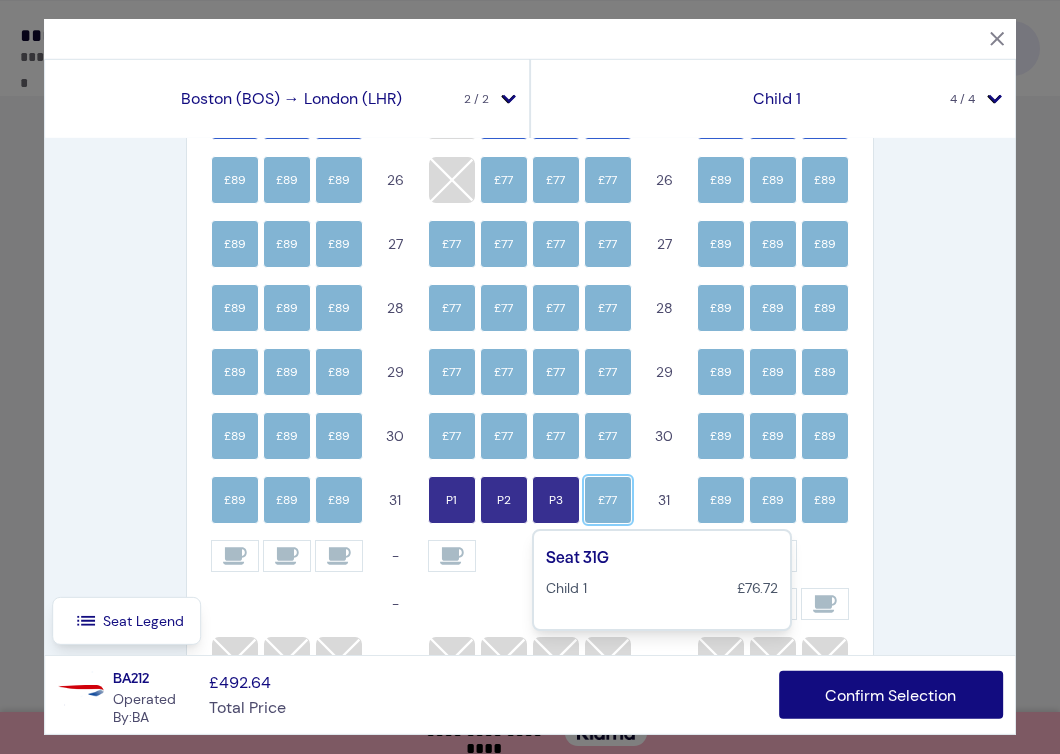 click on "£77" at bounding box center [608, 500] 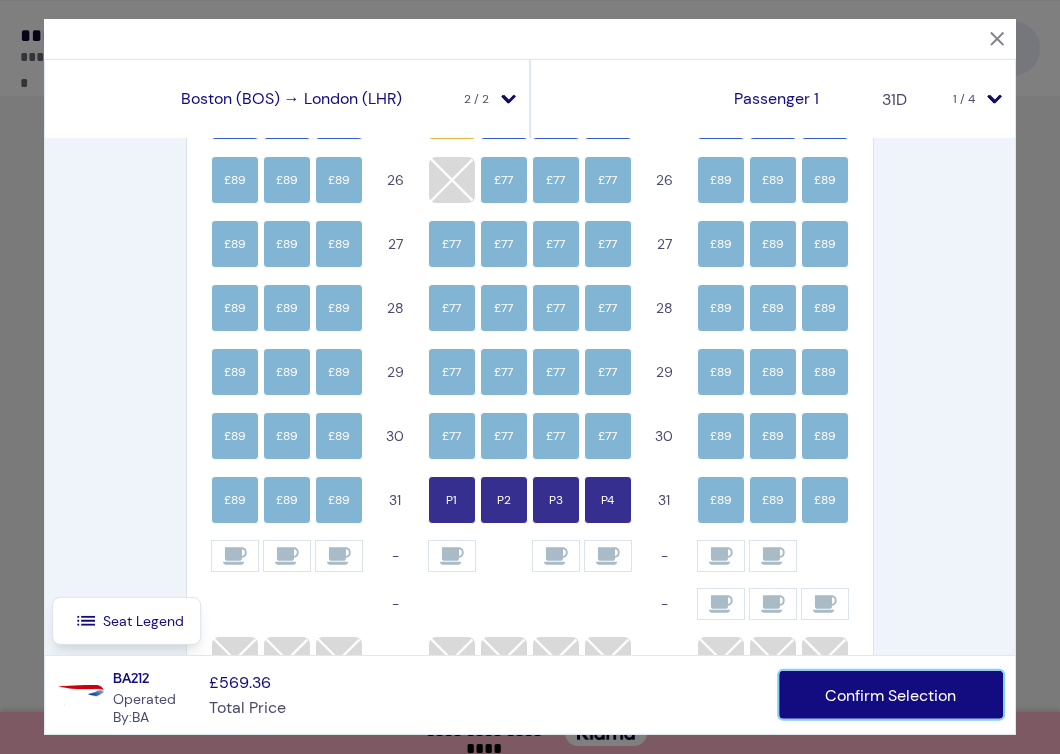 click on "Confirm Selection" at bounding box center (891, 695) 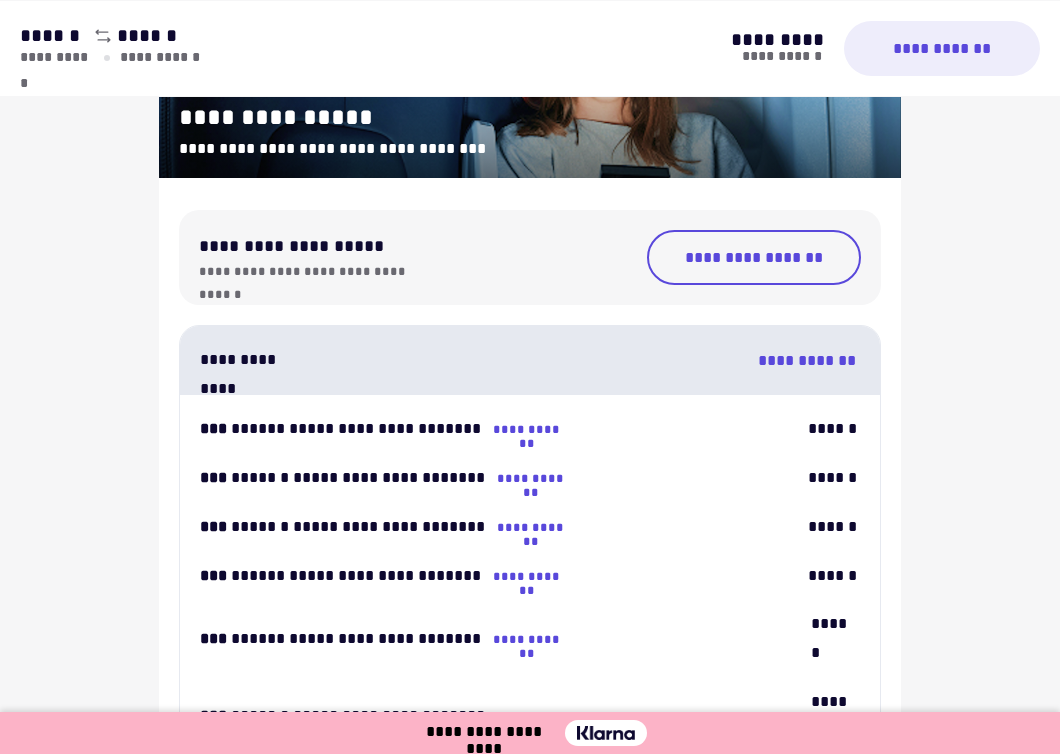 scroll, scrollTop: 313, scrollLeft: 0, axis: vertical 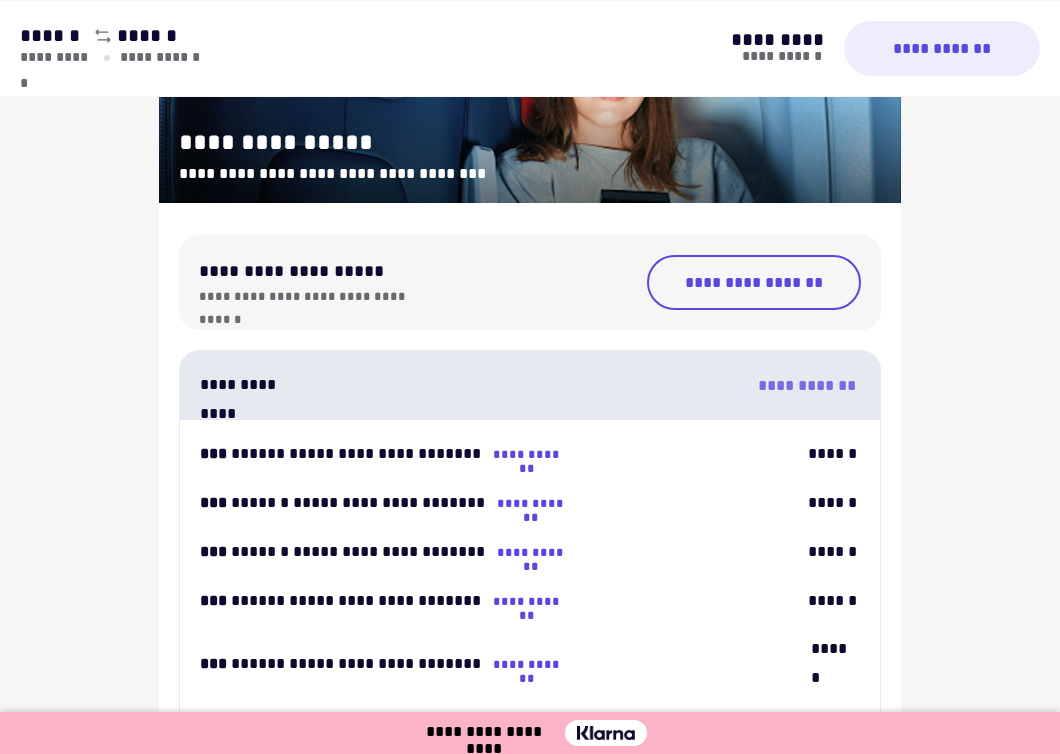 click on "**********" at bounding box center [806, 385] 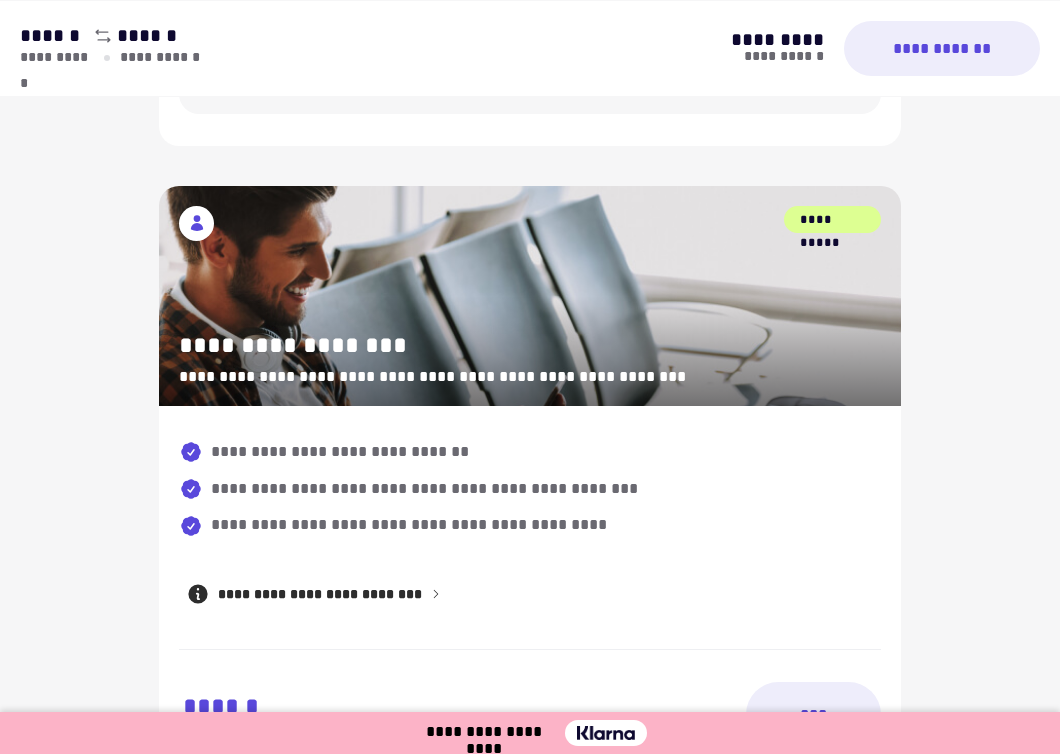 scroll, scrollTop: 1212, scrollLeft: 0, axis: vertical 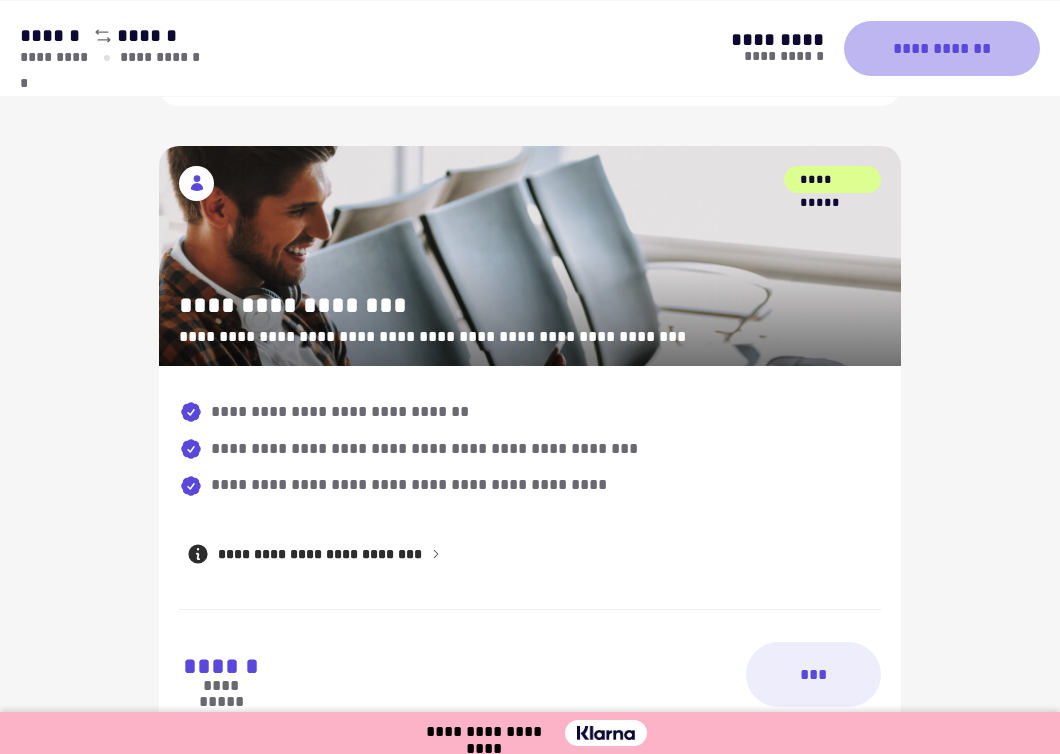 click on "**********" at bounding box center [942, 48] 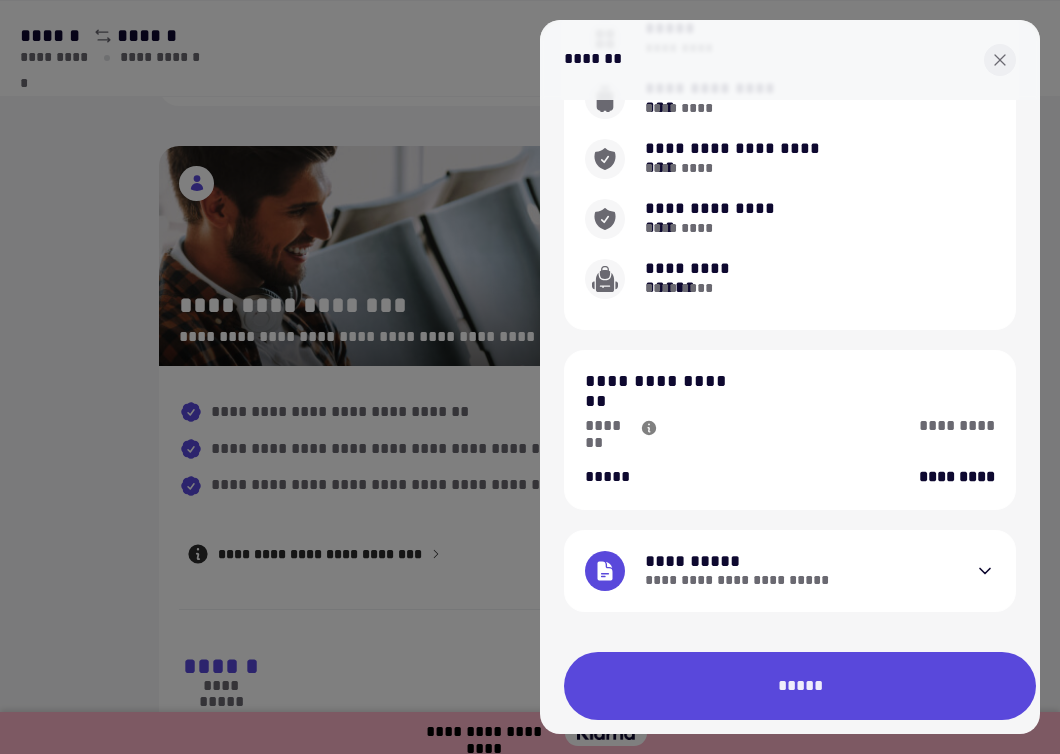 scroll, scrollTop: 937, scrollLeft: 0, axis: vertical 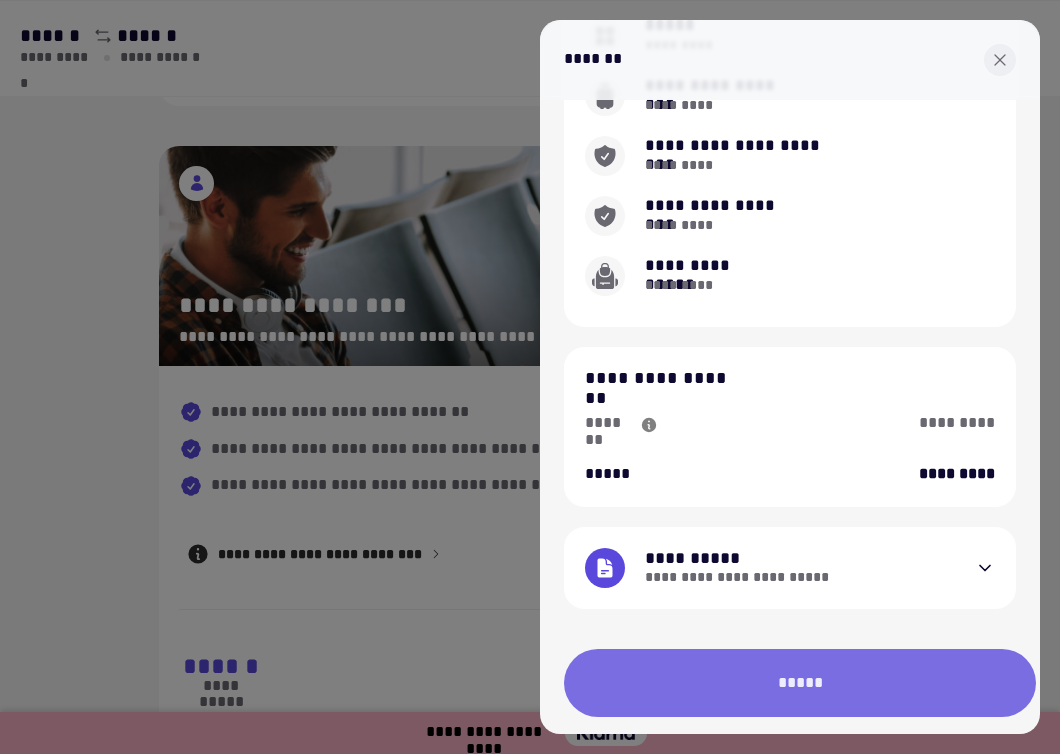 click on "*****" at bounding box center [800, 683] 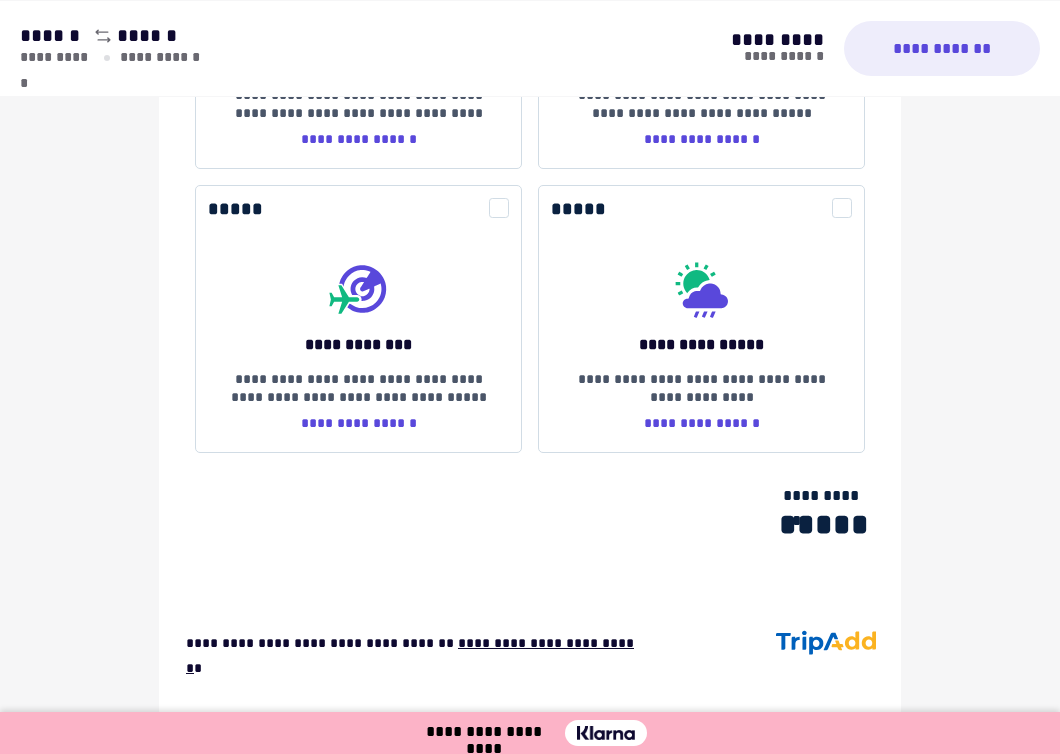 scroll, scrollTop: 2565, scrollLeft: 0, axis: vertical 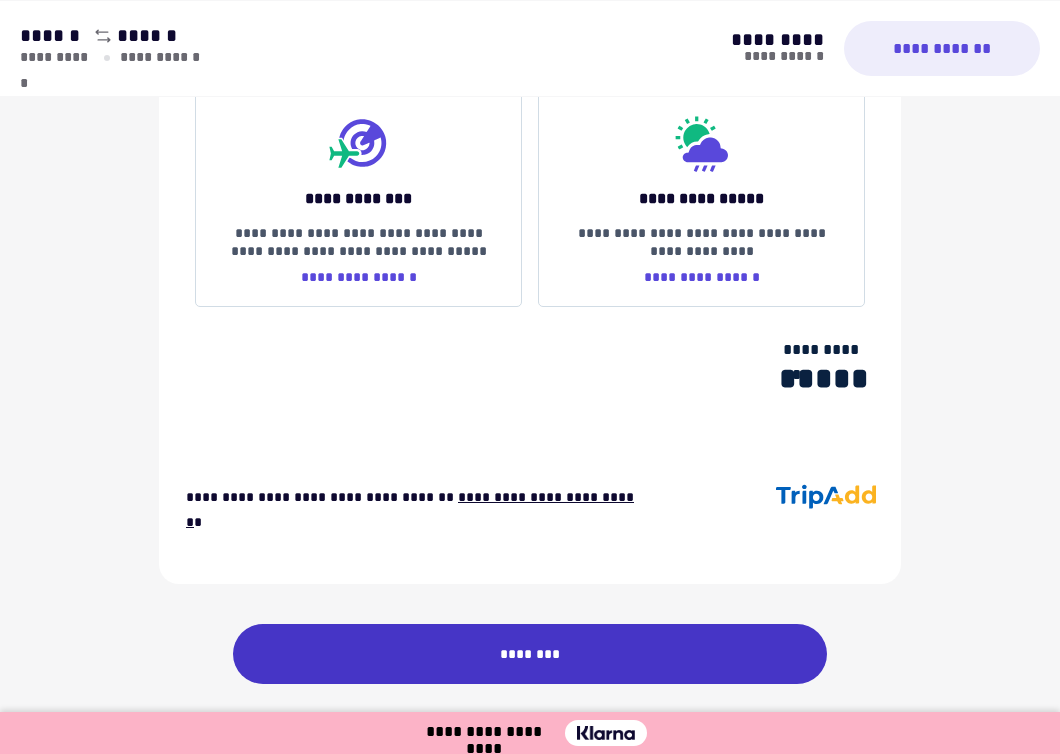 click on "********" at bounding box center (530, 654) 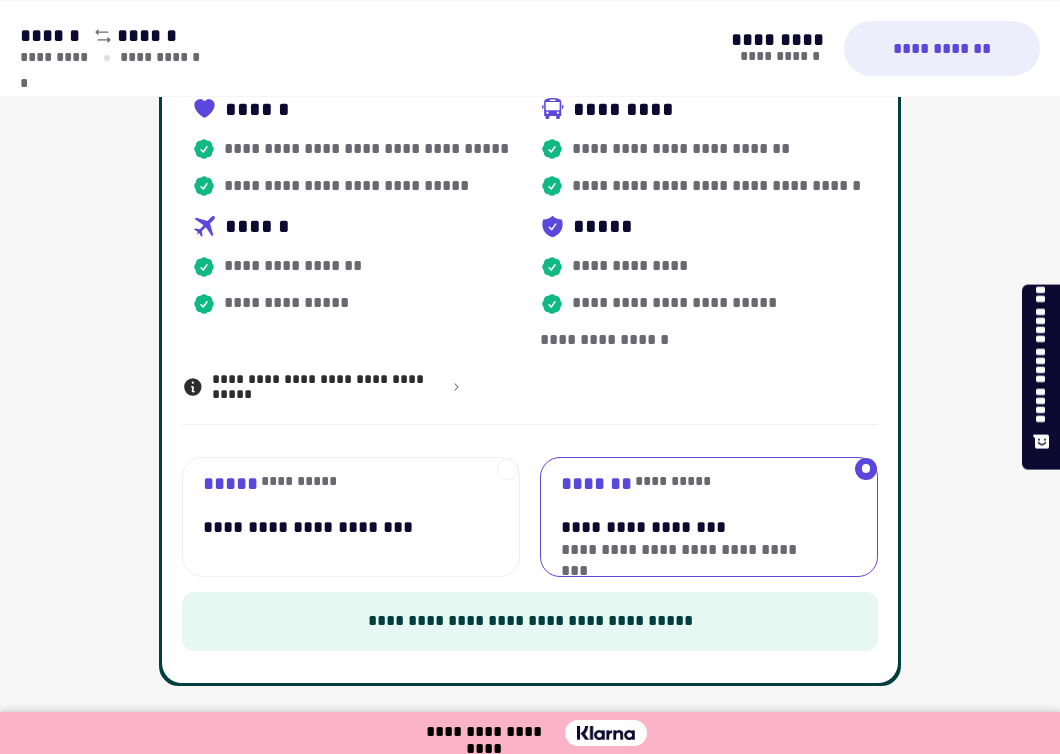 scroll, scrollTop: 546, scrollLeft: 0, axis: vertical 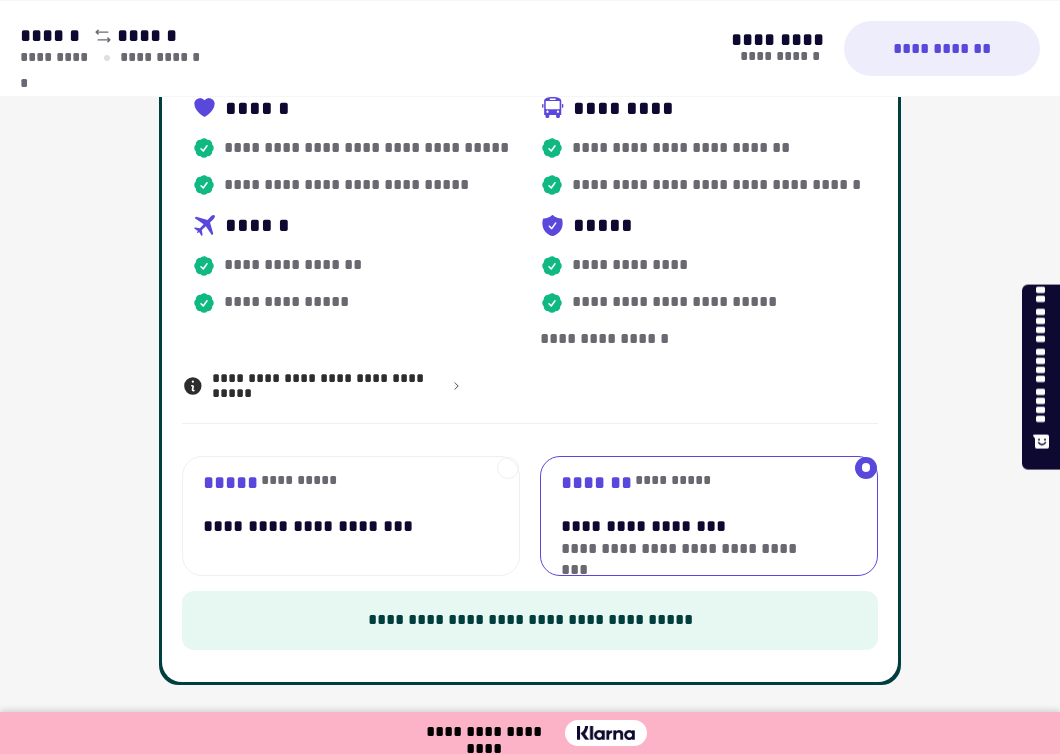 click on "**********" at bounding box center [335, 526] 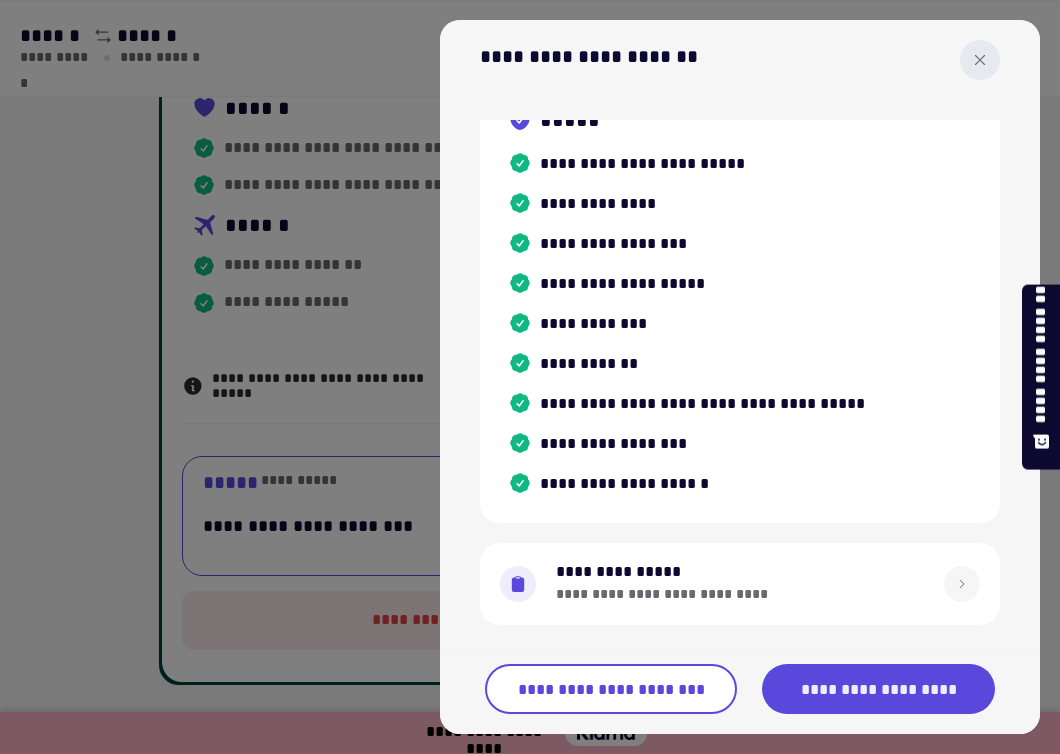 scroll, scrollTop: 966, scrollLeft: 0, axis: vertical 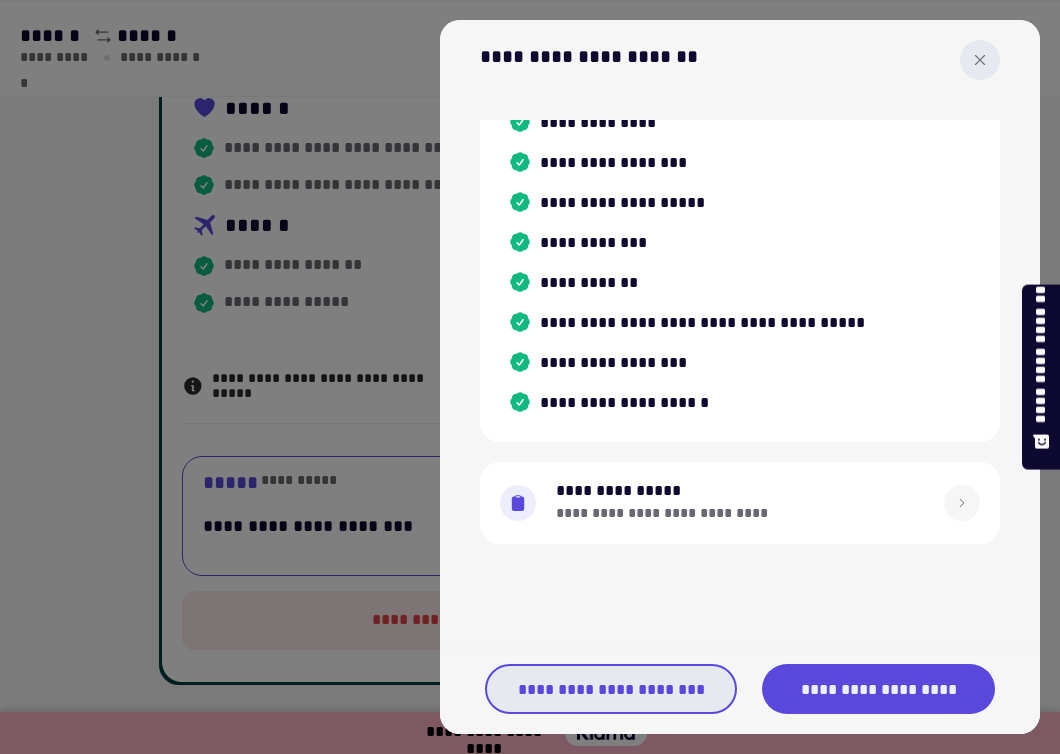click on "**********" at bounding box center (611, 689) 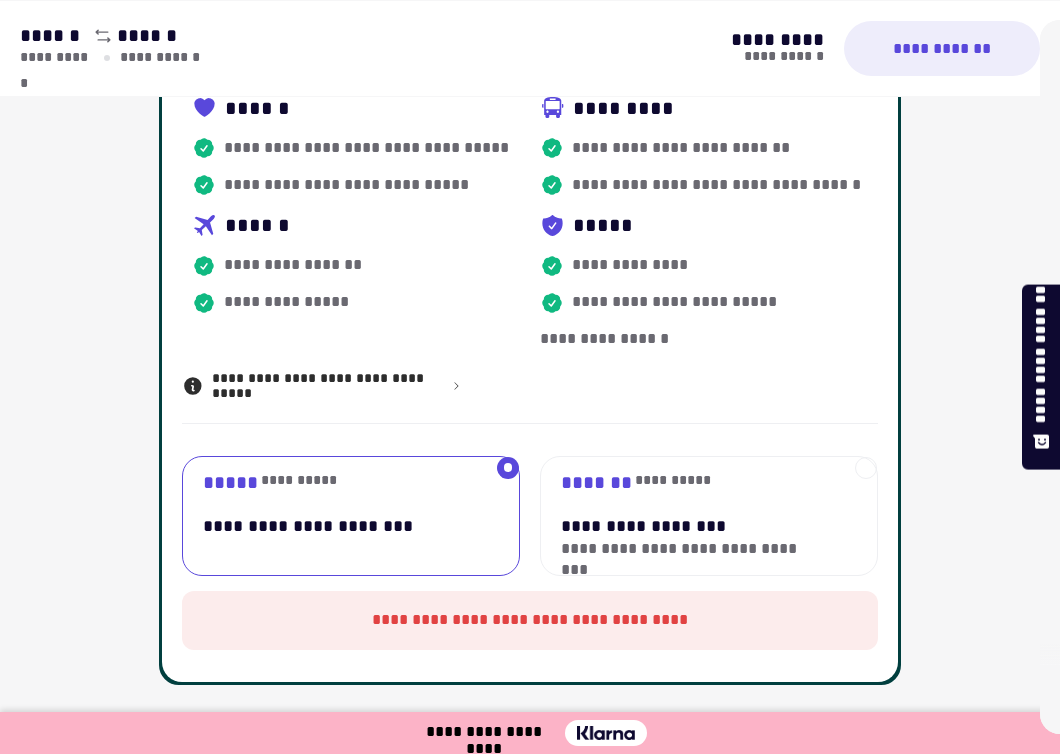 scroll, scrollTop: 0, scrollLeft: 0, axis: both 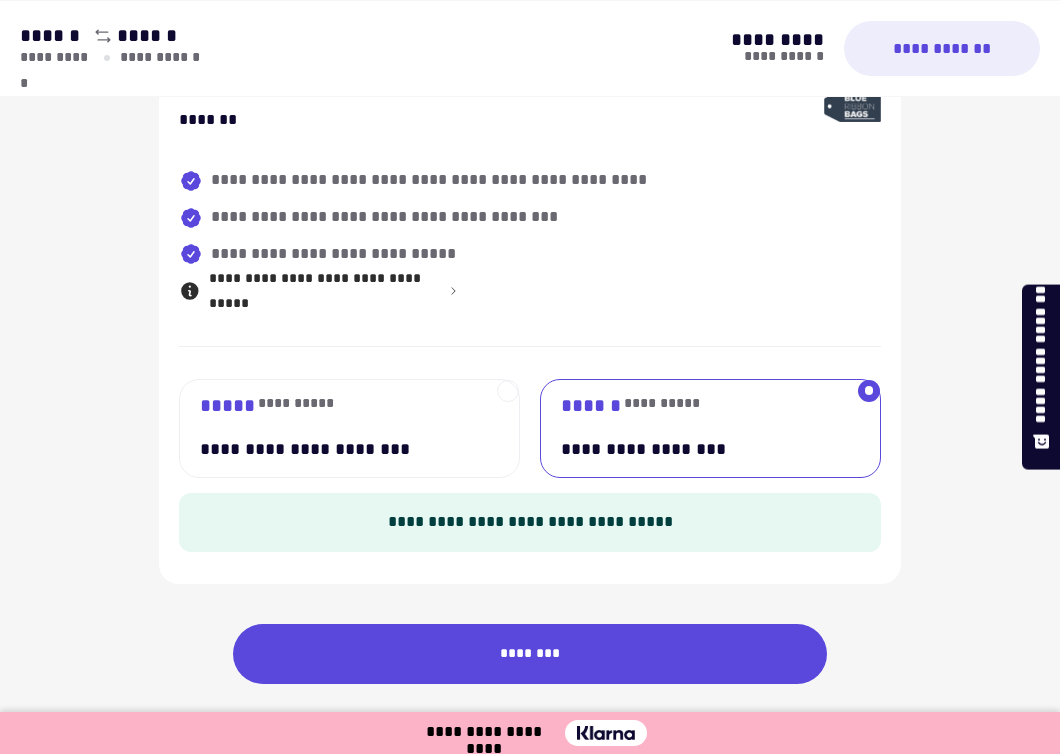 click on "**********" at bounding box center [338, 428] 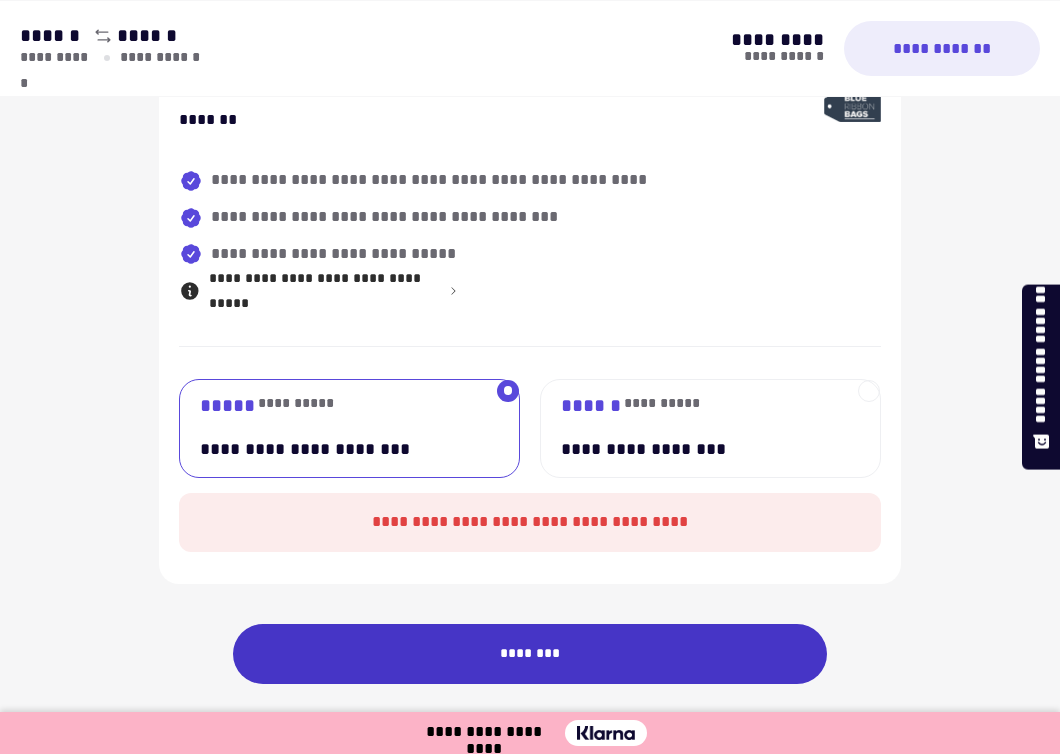 click on "********" at bounding box center [530, 654] 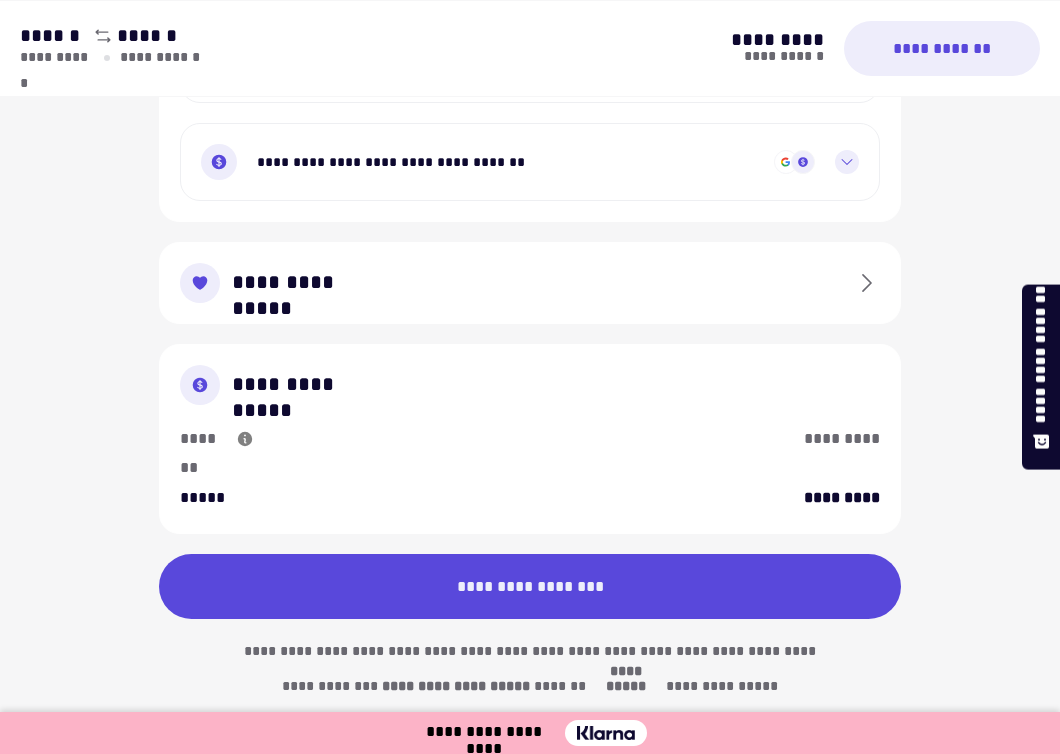 scroll, scrollTop: 2423, scrollLeft: 0, axis: vertical 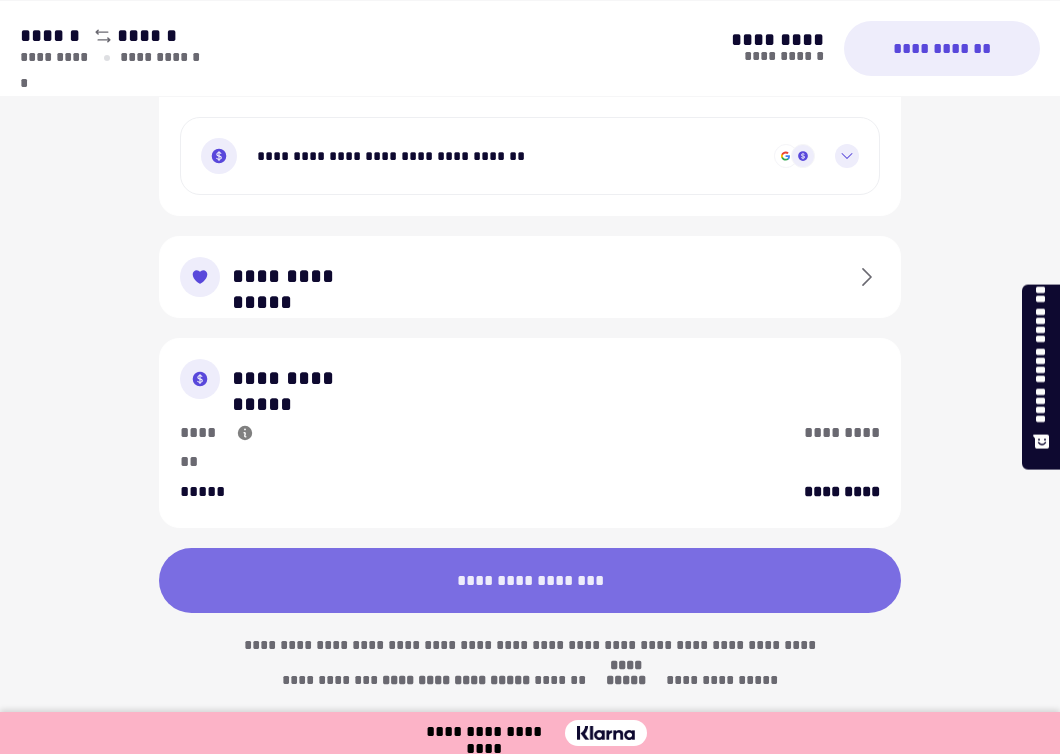 click on "**********" at bounding box center (530, 580) 